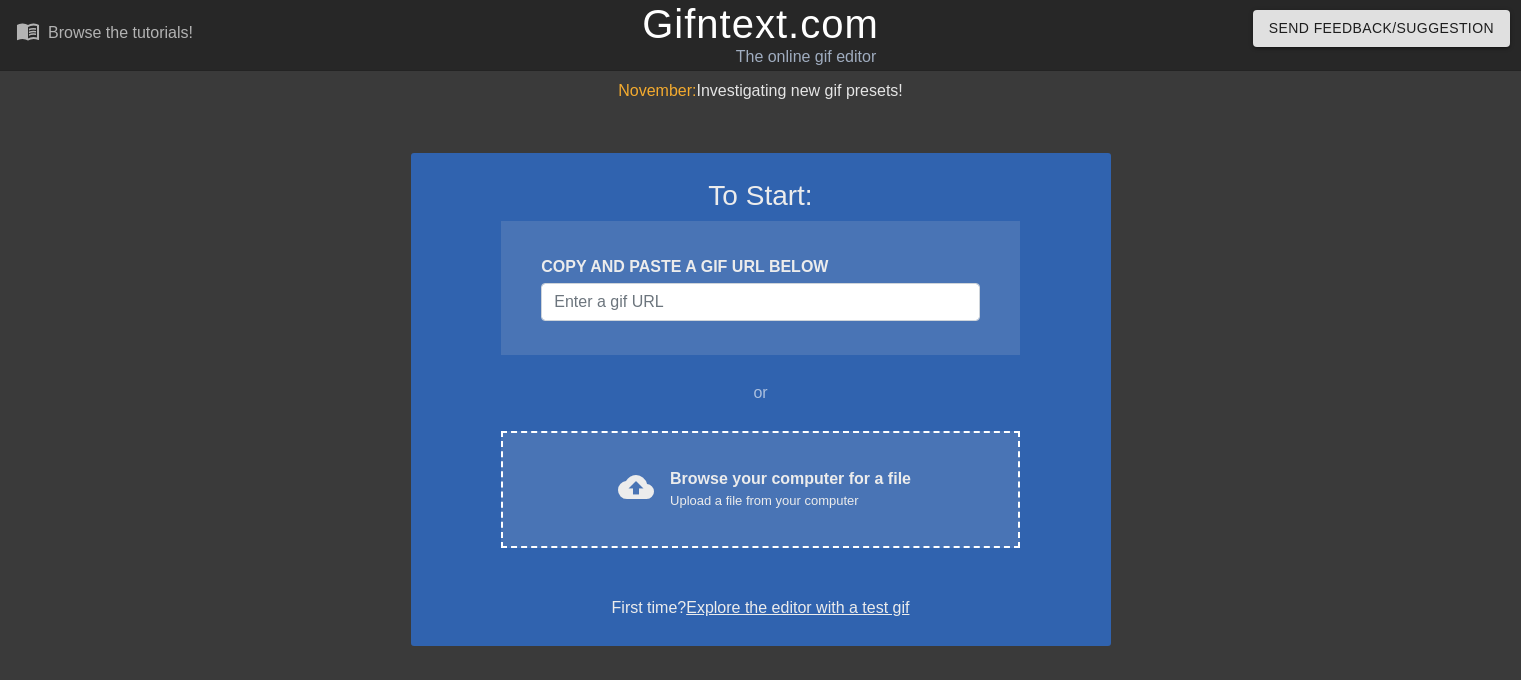 scroll, scrollTop: 0, scrollLeft: 0, axis: both 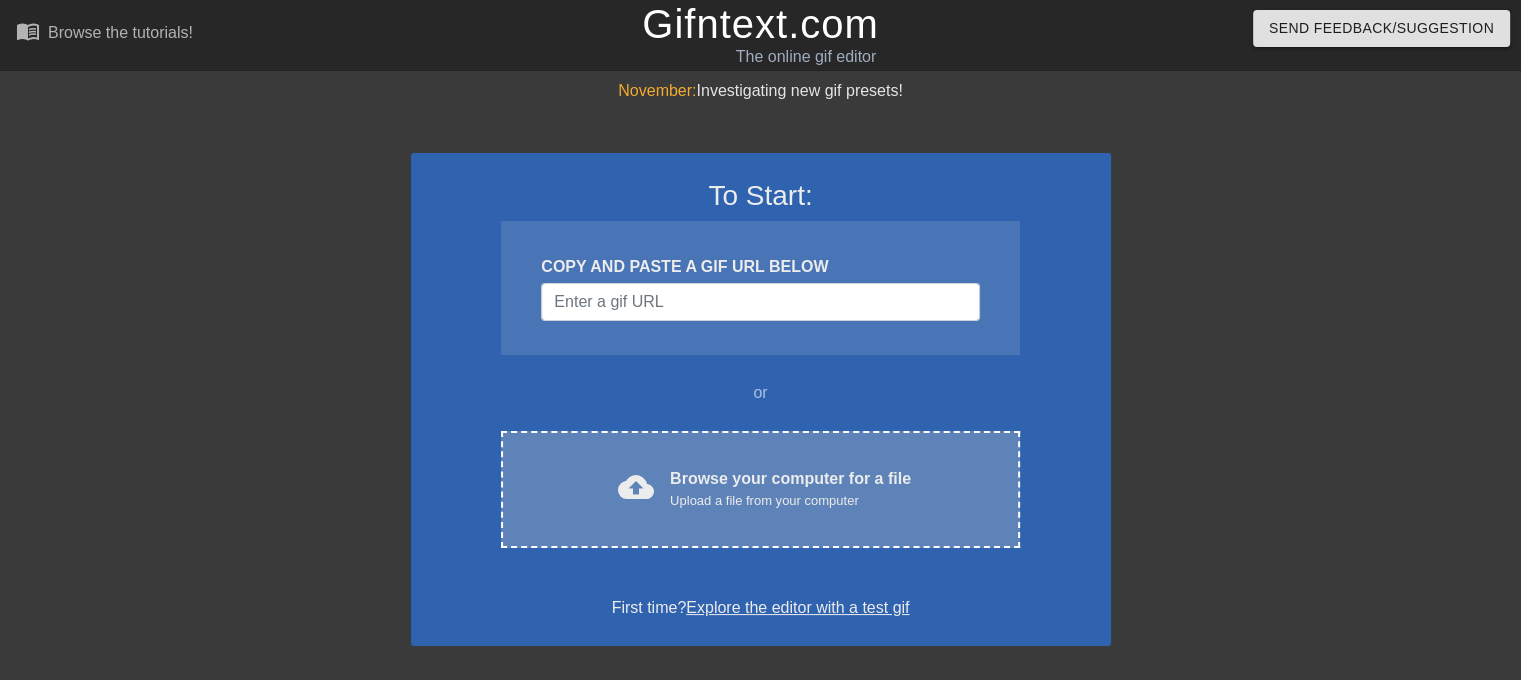 click on "Upload a file from your computer" at bounding box center [790, 501] 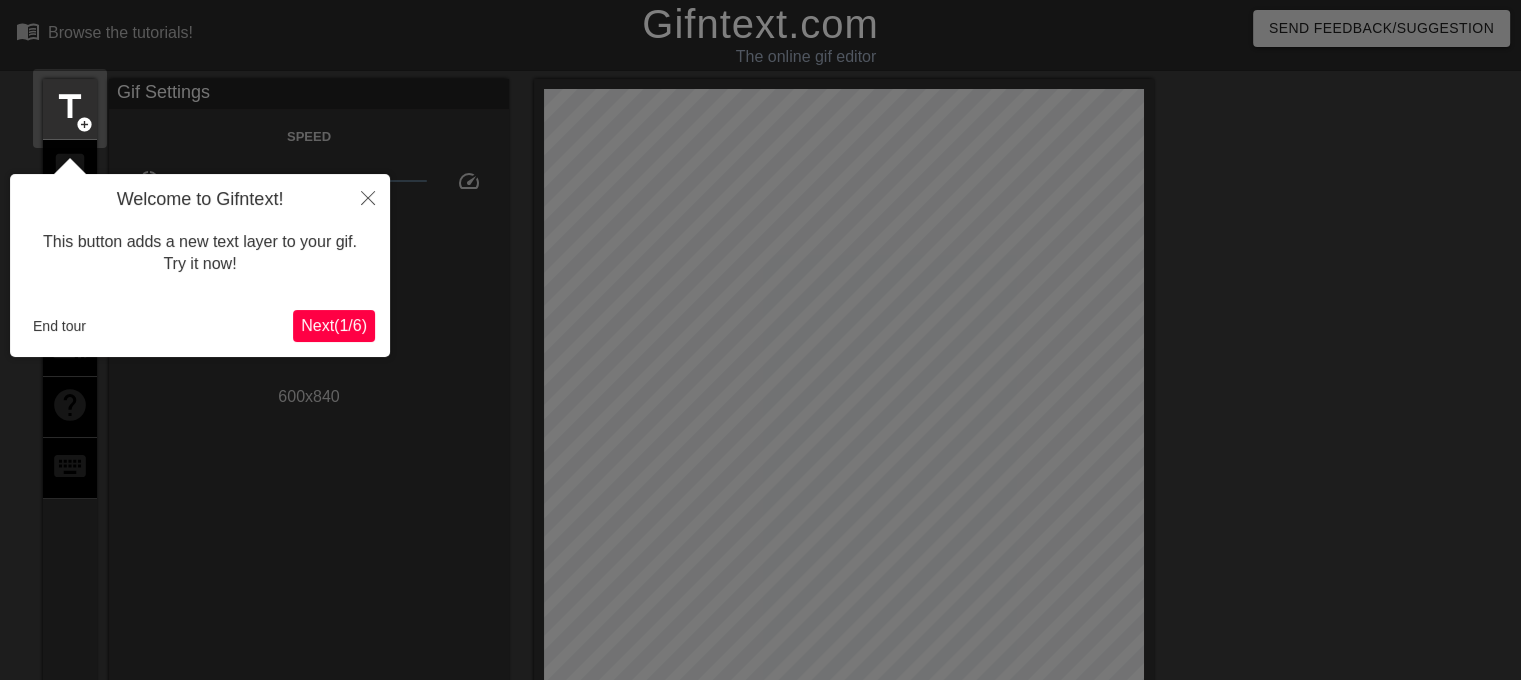 scroll, scrollTop: 48, scrollLeft: 0, axis: vertical 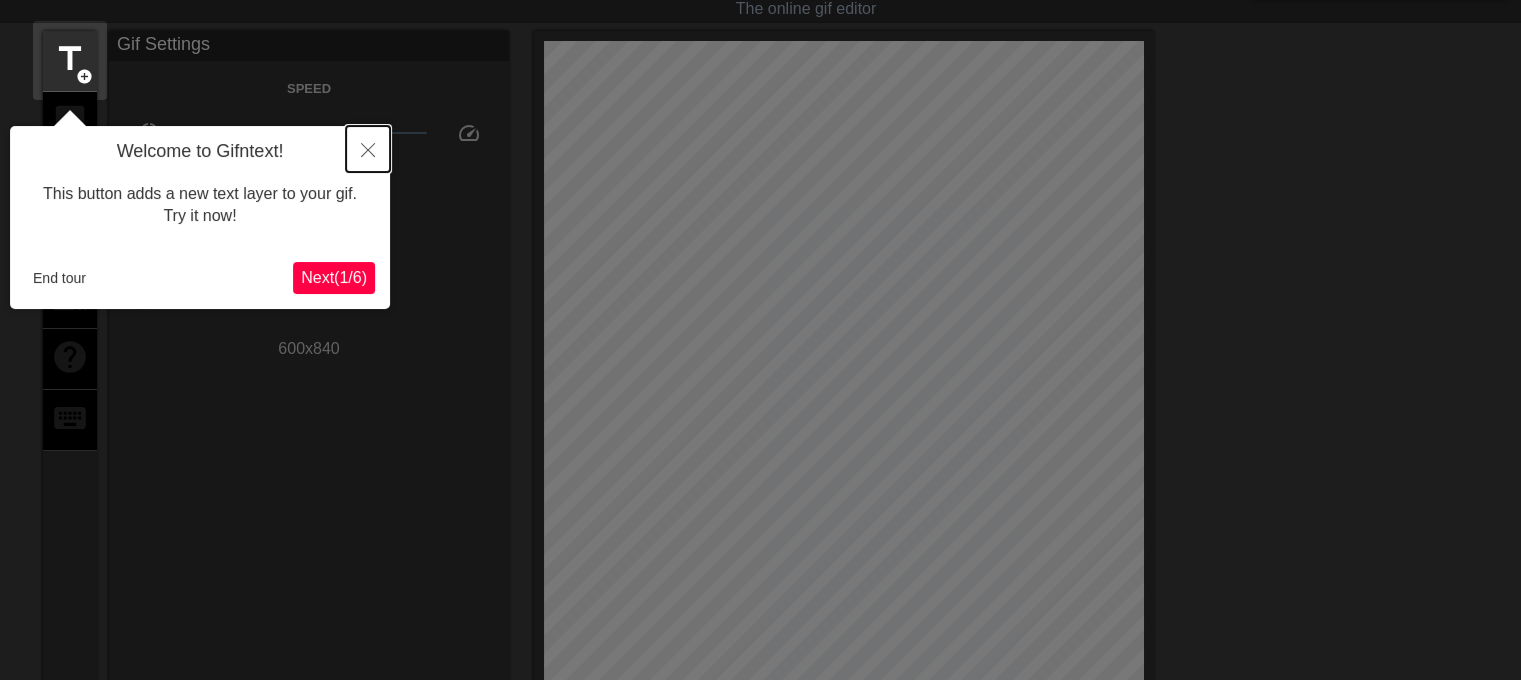click 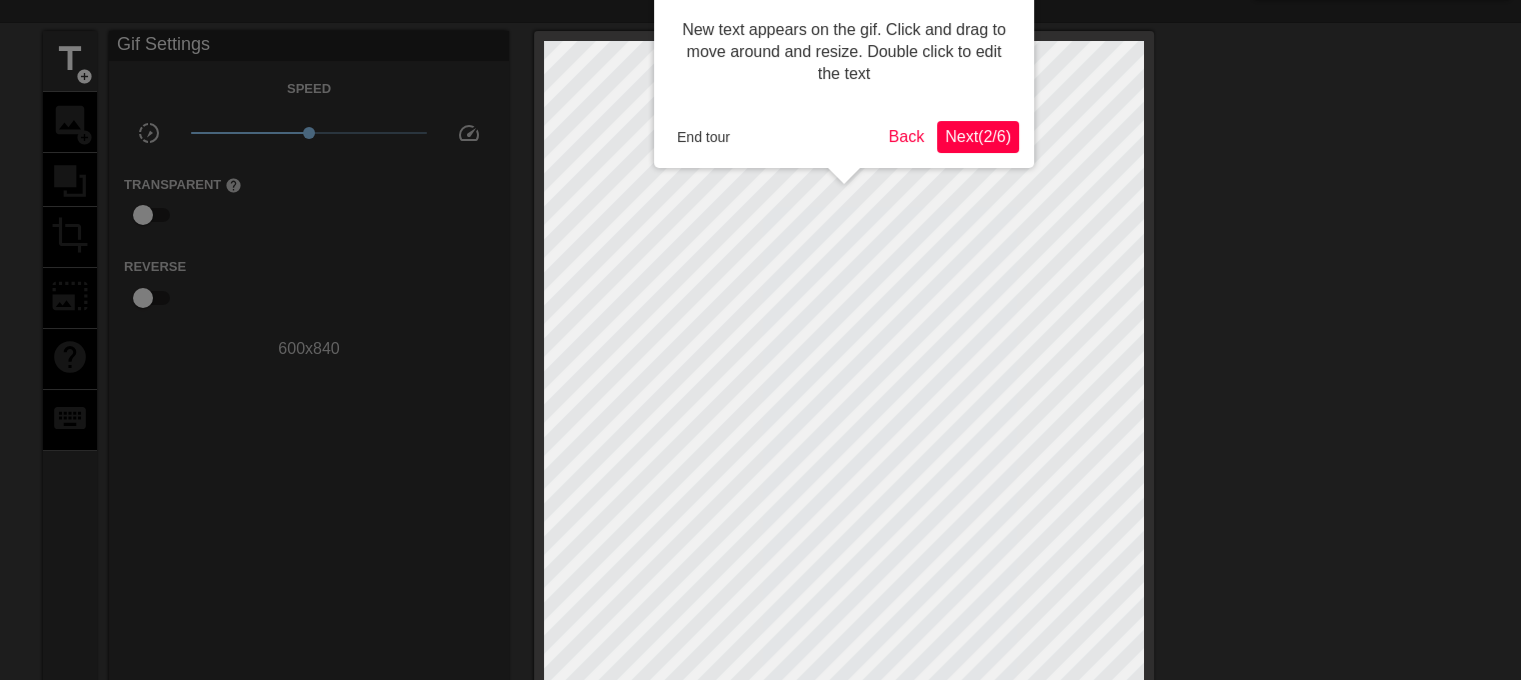 scroll, scrollTop: 0, scrollLeft: 0, axis: both 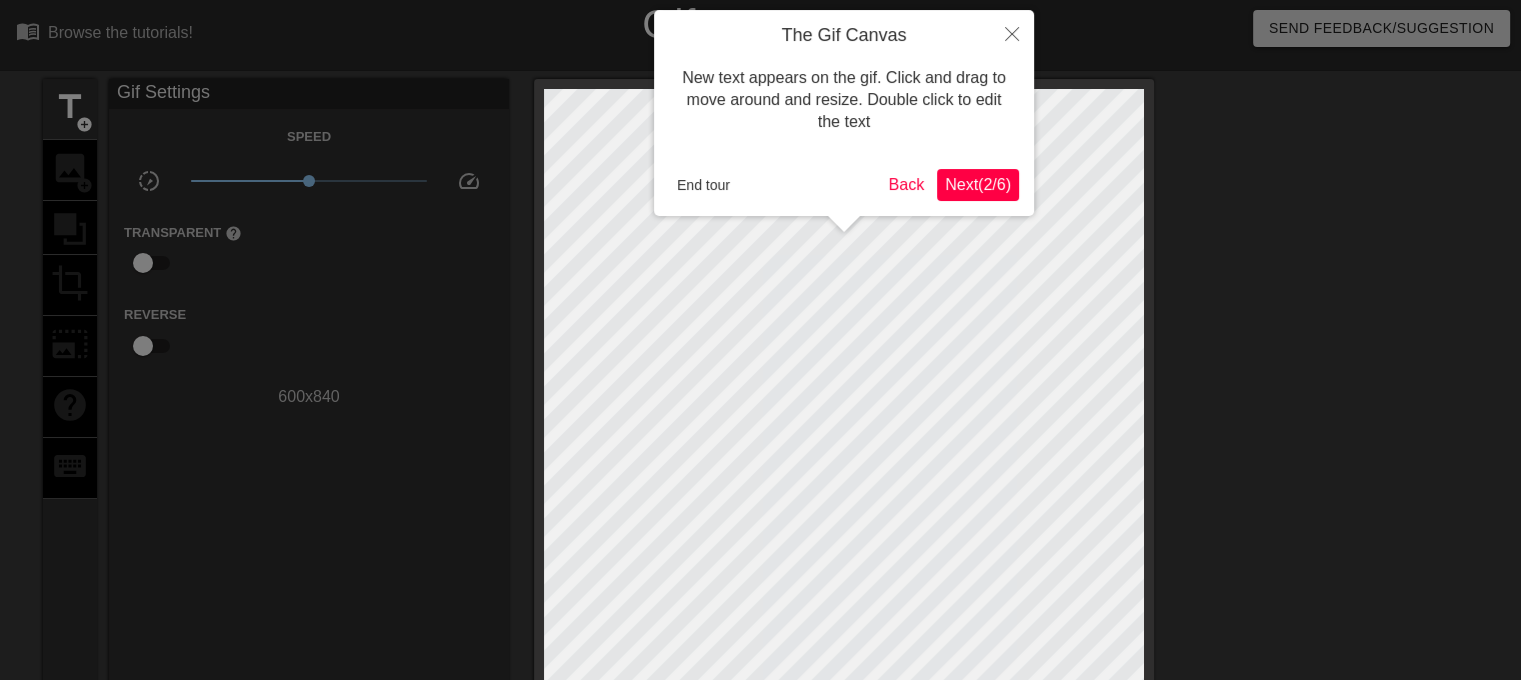 click at bounding box center [760, 588] 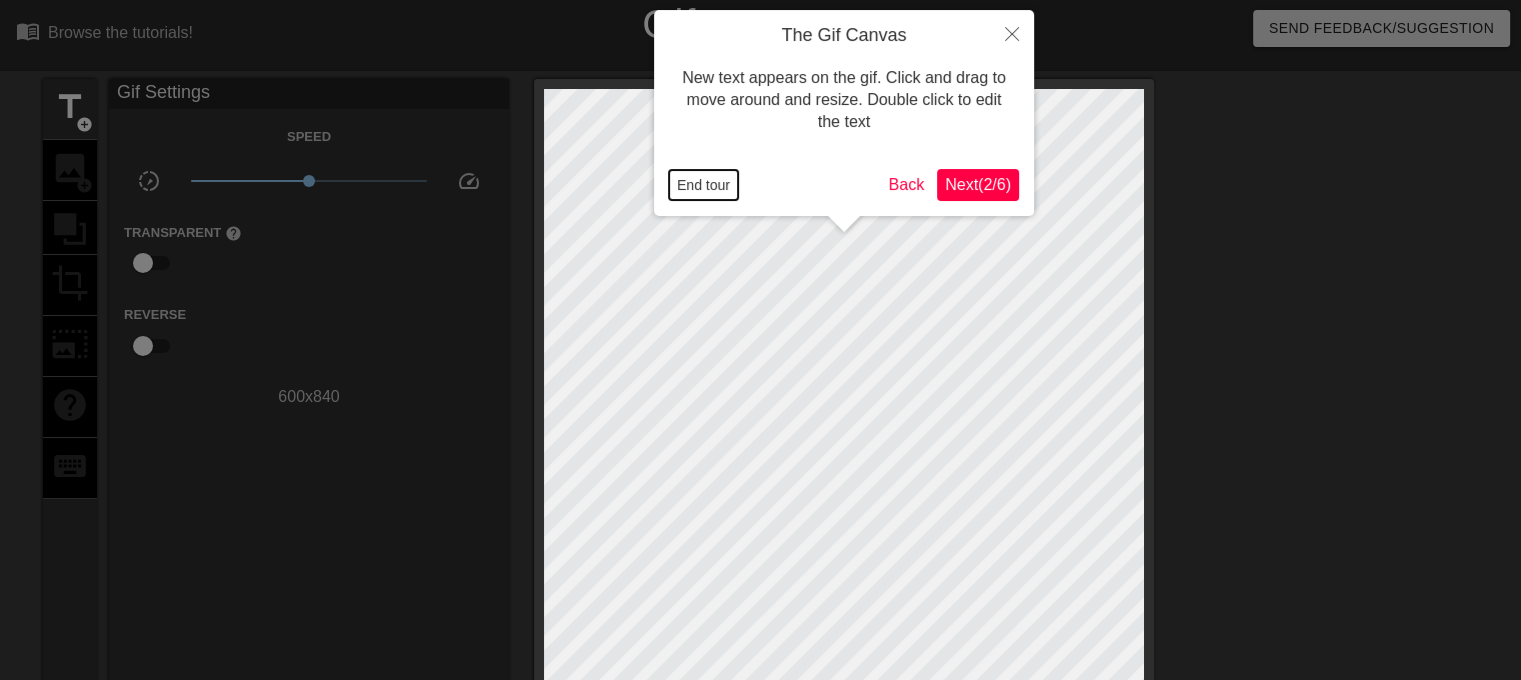 click on "End tour" at bounding box center (703, 185) 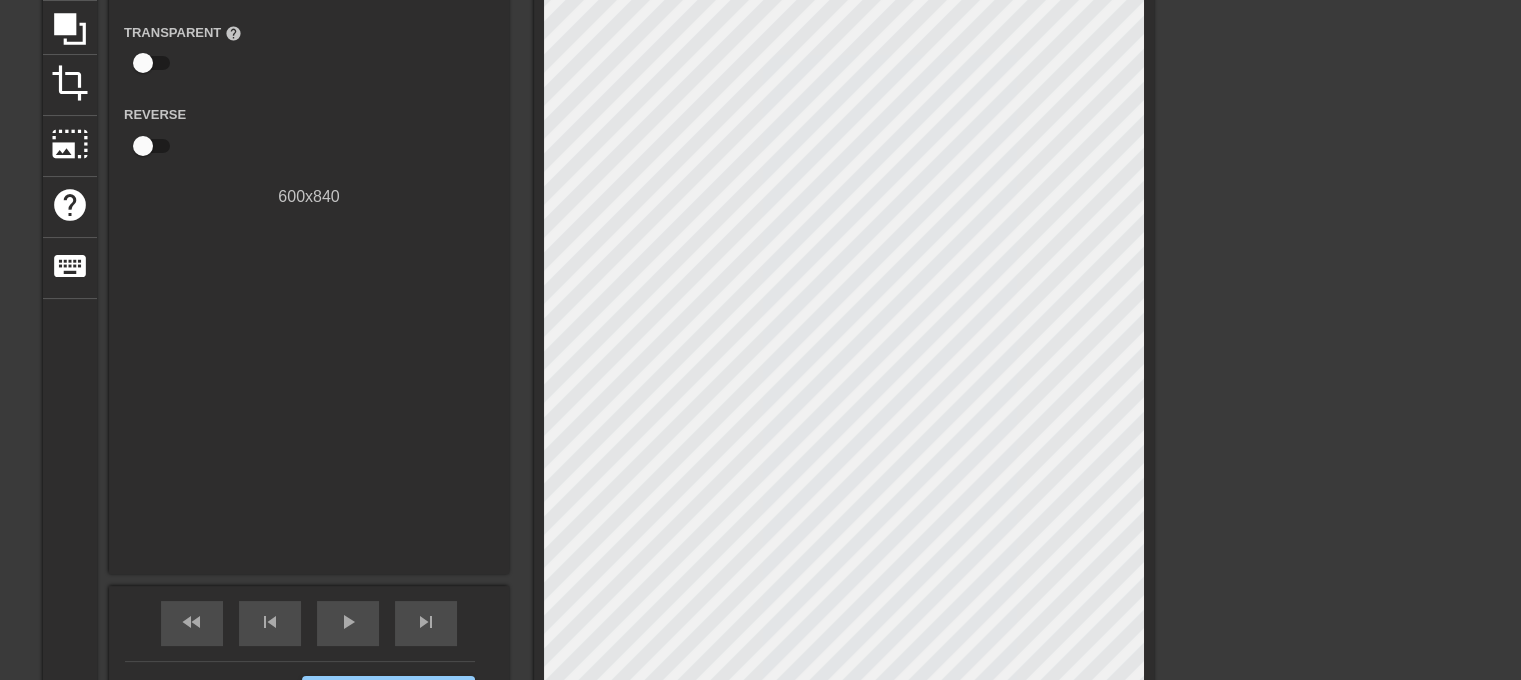 scroll, scrollTop: 100, scrollLeft: 0, axis: vertical 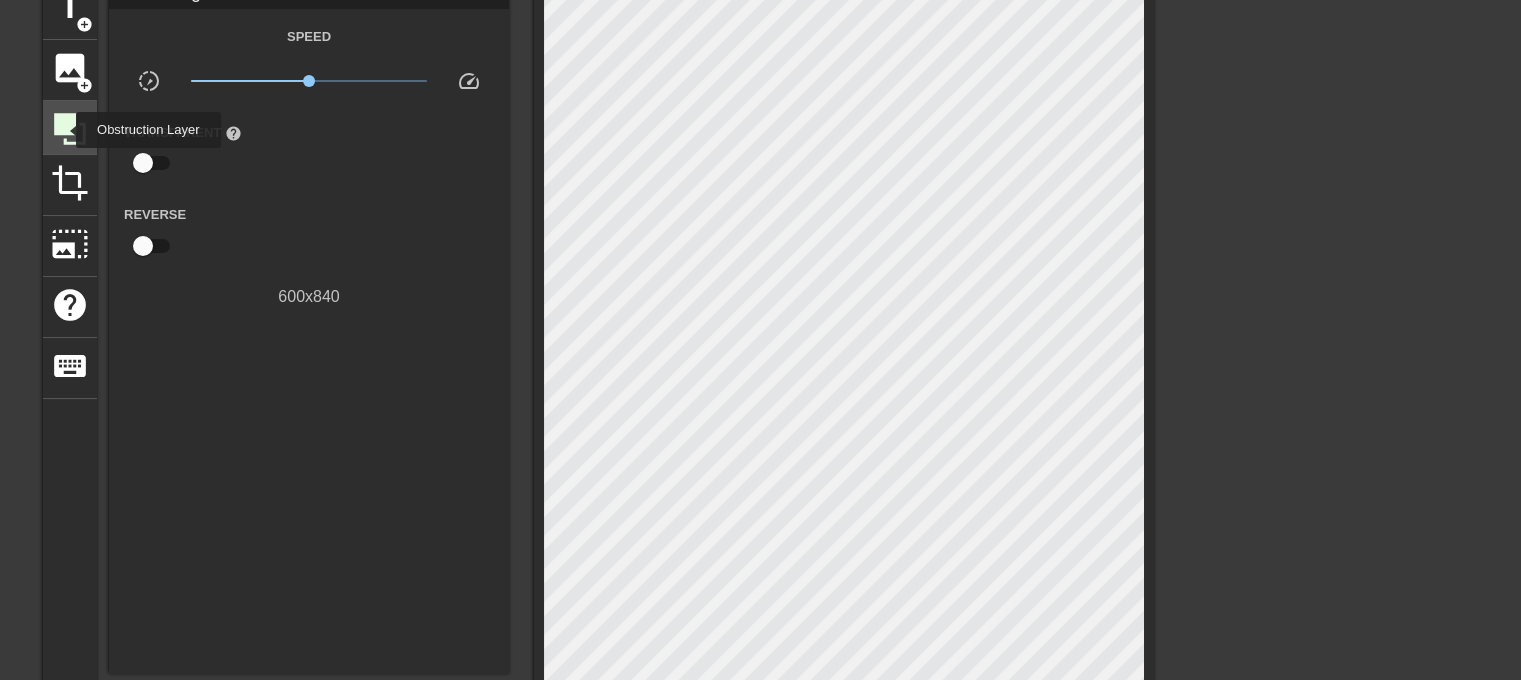 click 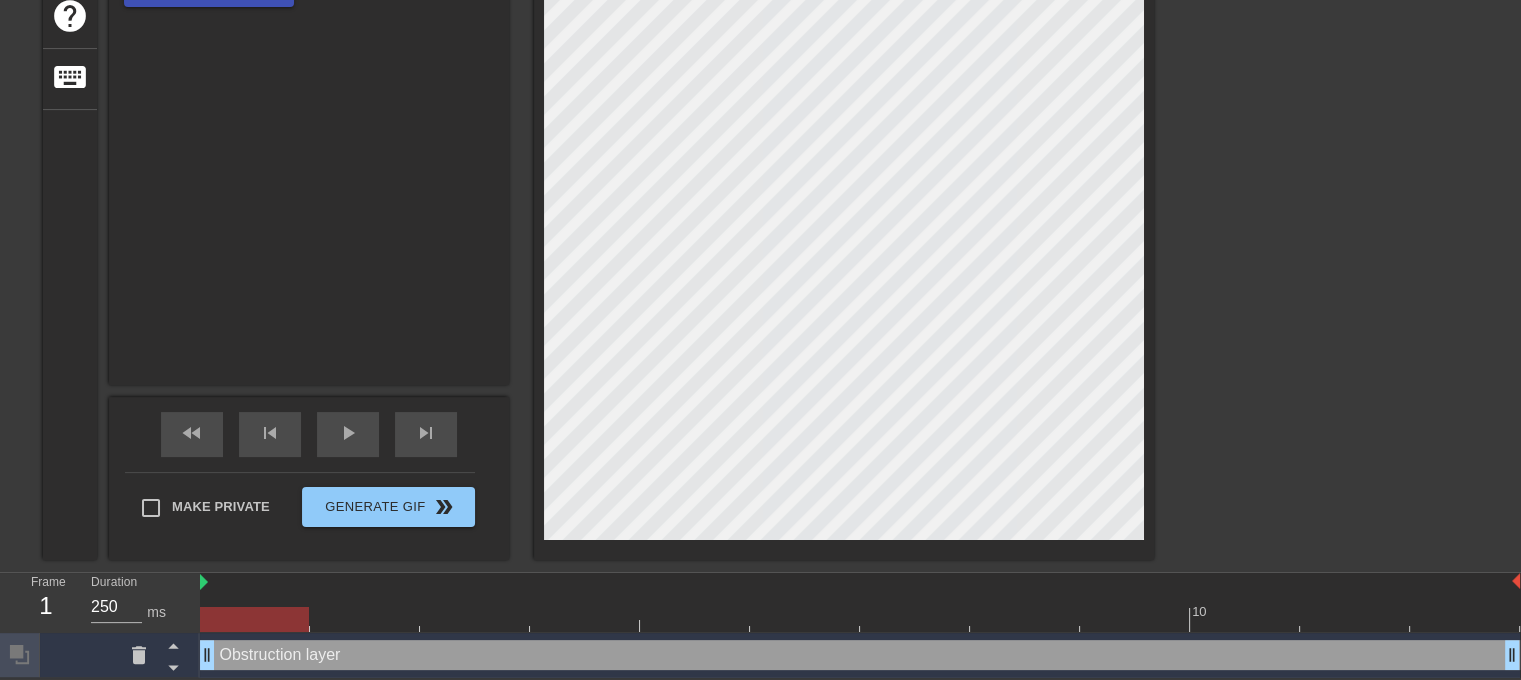 scroll, scrollTop: 391, scrollLeft: 0, axis: vertical 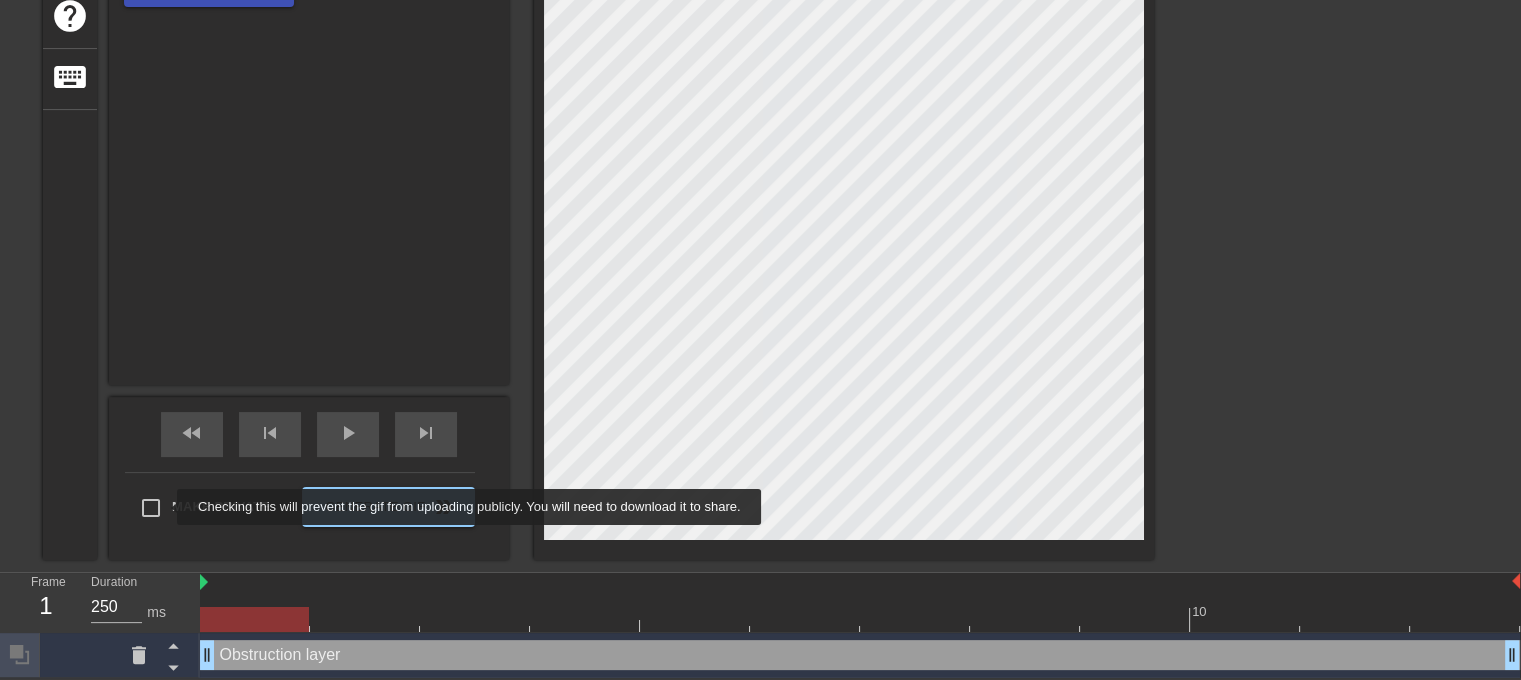 click on "Make Private" at bounding box center [151, 508] 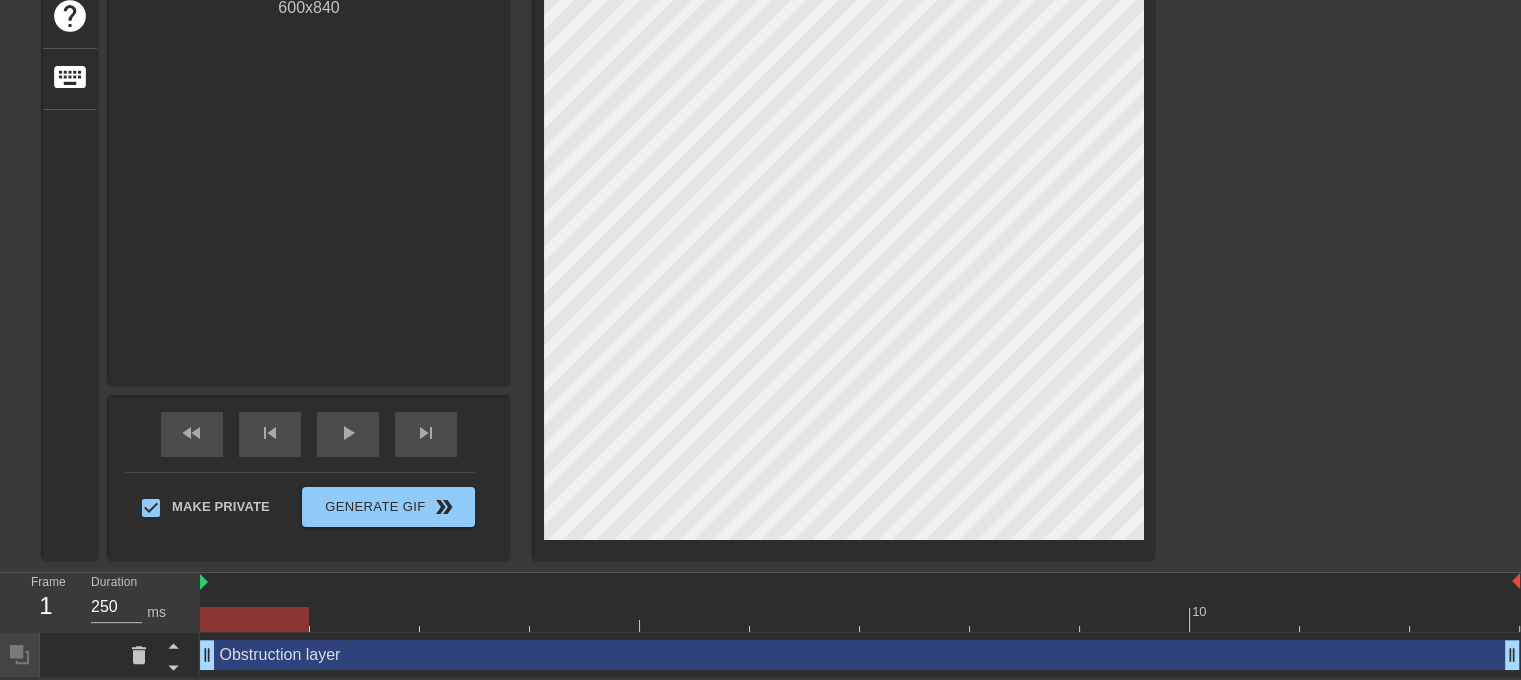 scroll, scrollTop: 191, scrollLeft: 0, axis: vertical 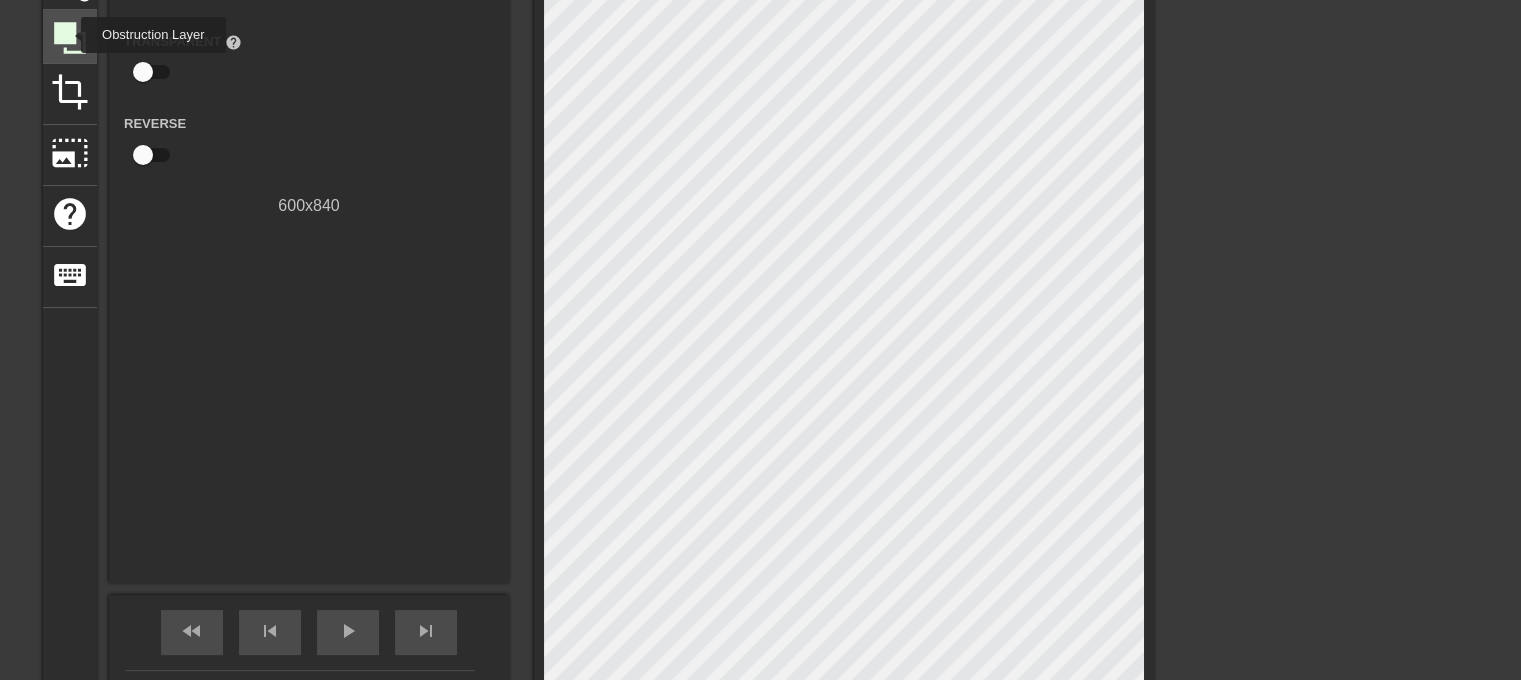 click 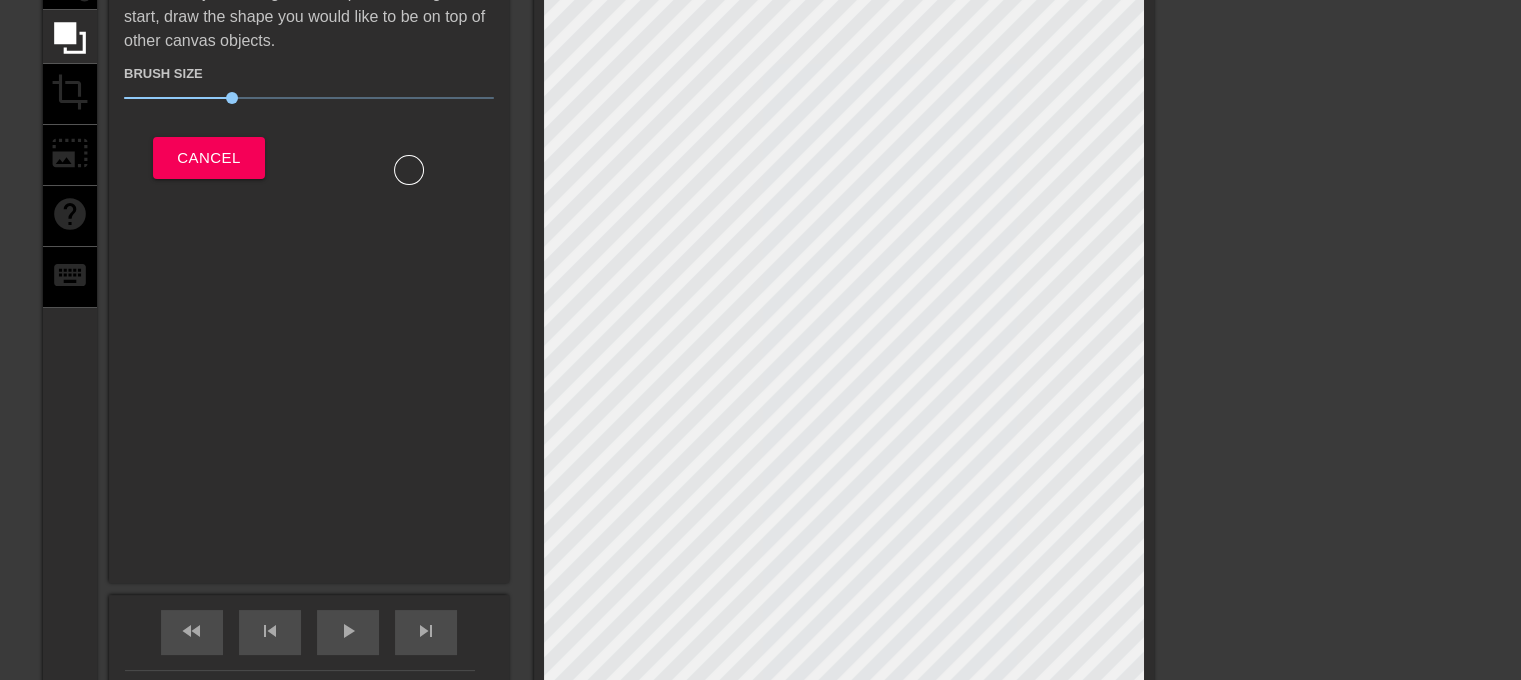 scroll, scrollTop: 391, scrollLeft: 0, axis: vertical 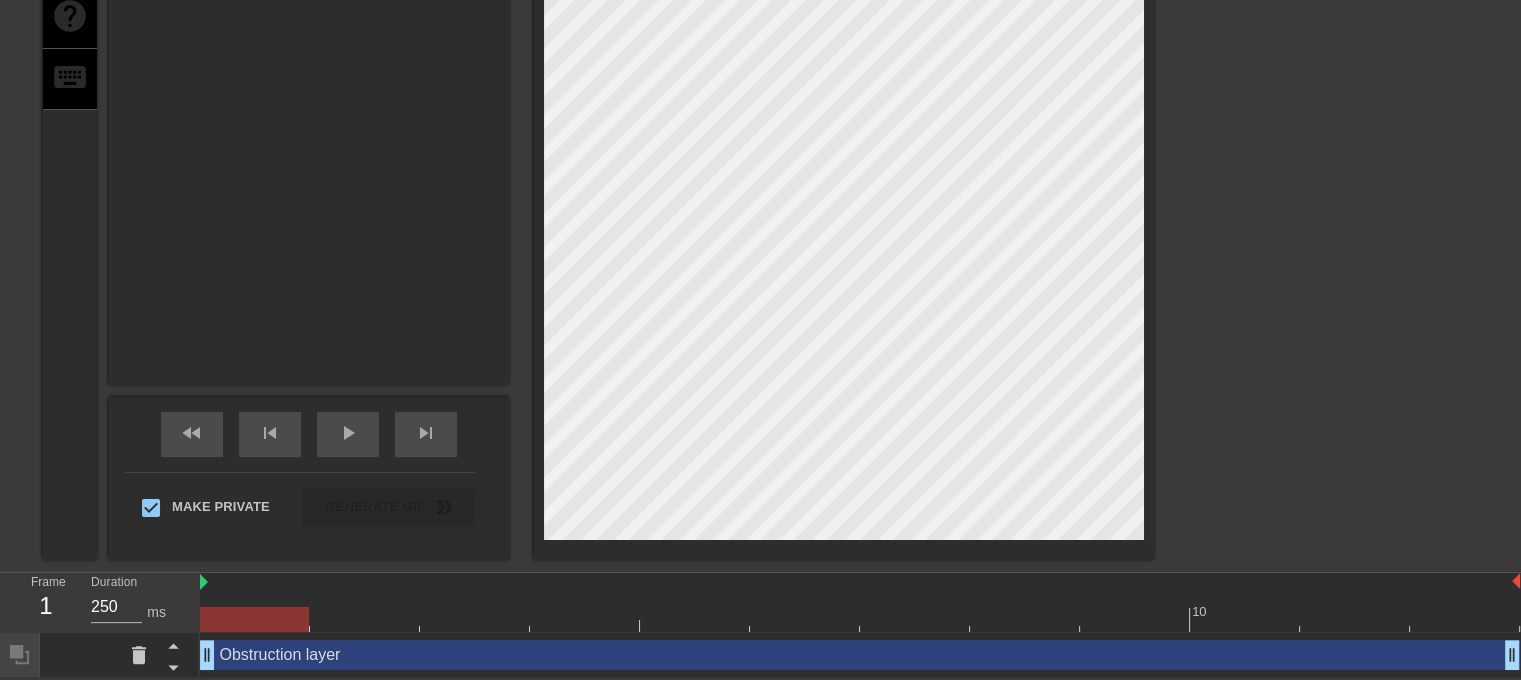 click at bounding box center (254, 619) 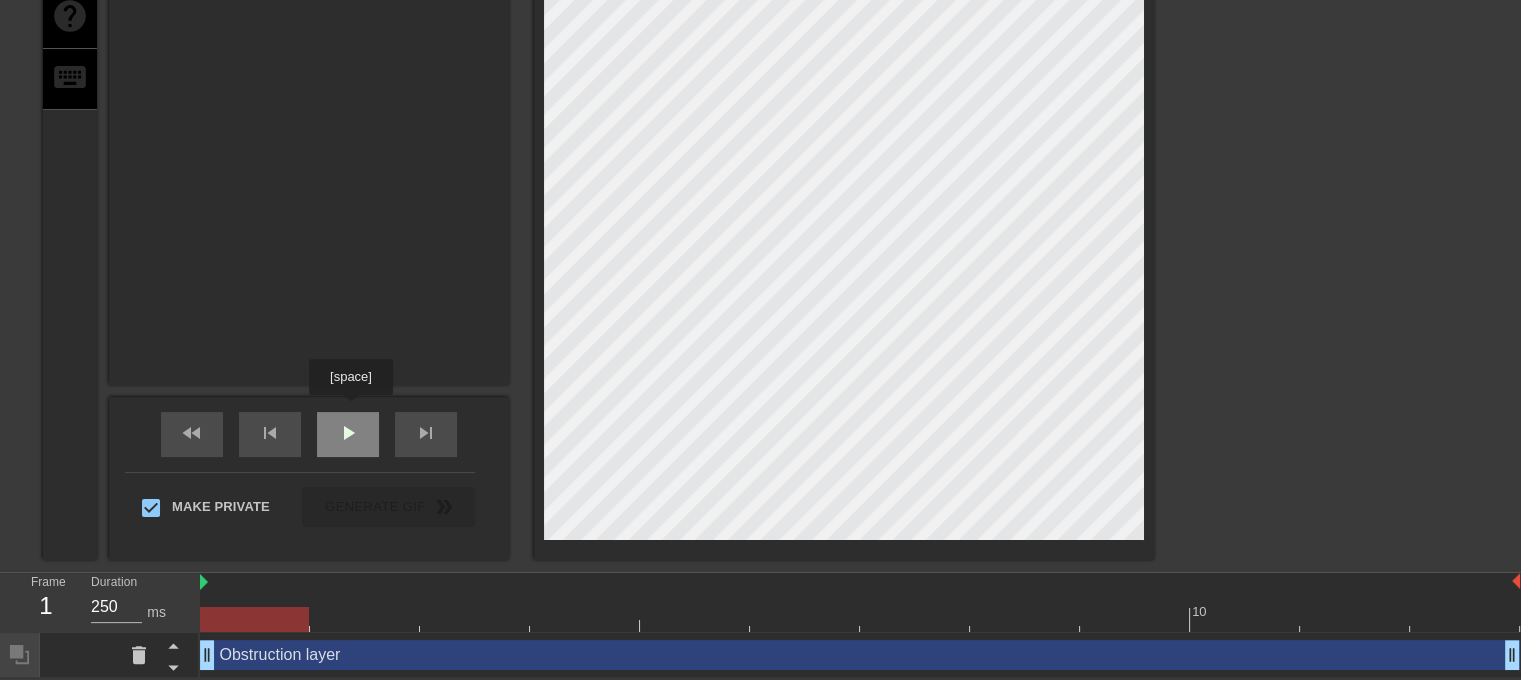 click on "play_arrow" at bounding box center (348, 434) 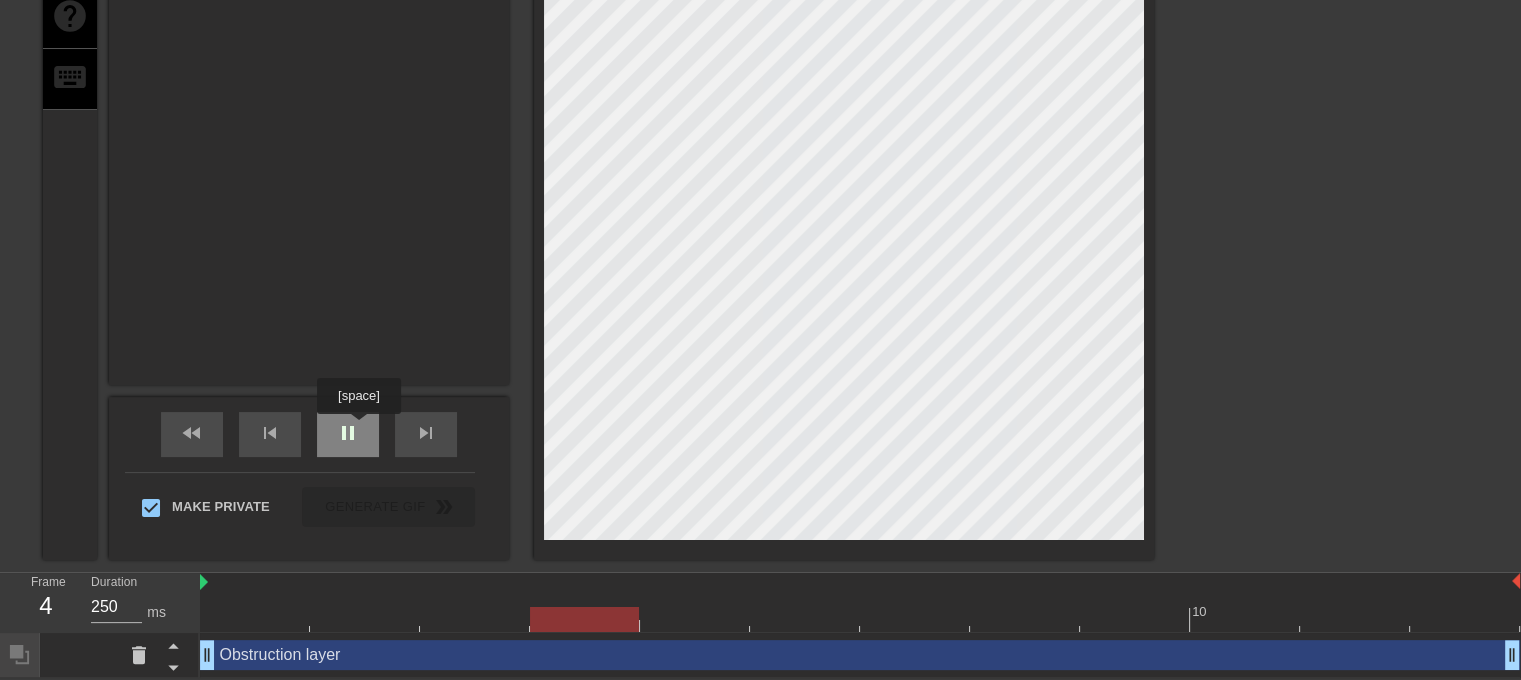 click on "pause" at bounding box center [348, 433] 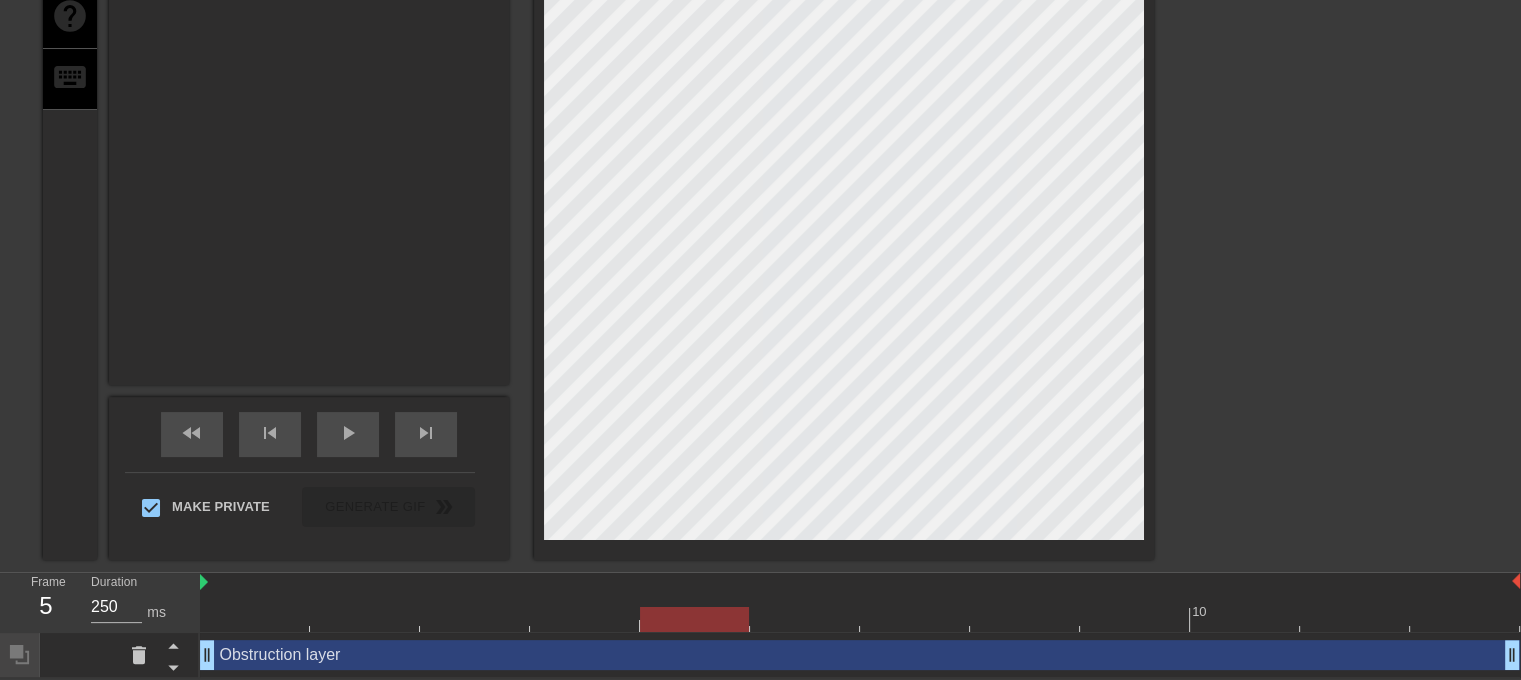 click on "Obstruction layer drag_handle drag_handle" at bounding box center (860, 655) 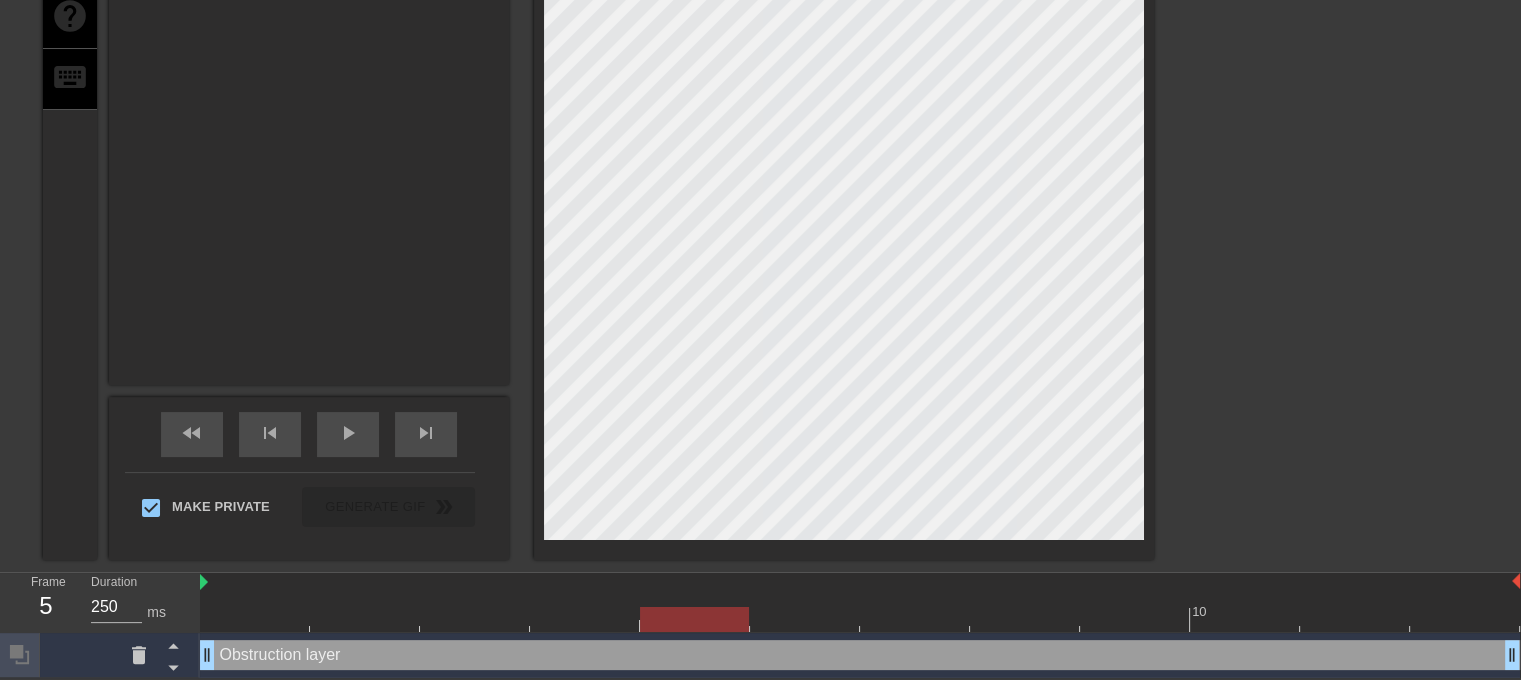 click on "Obstruction layer drag_handle drag_handle" at bounding box center [860, 655] 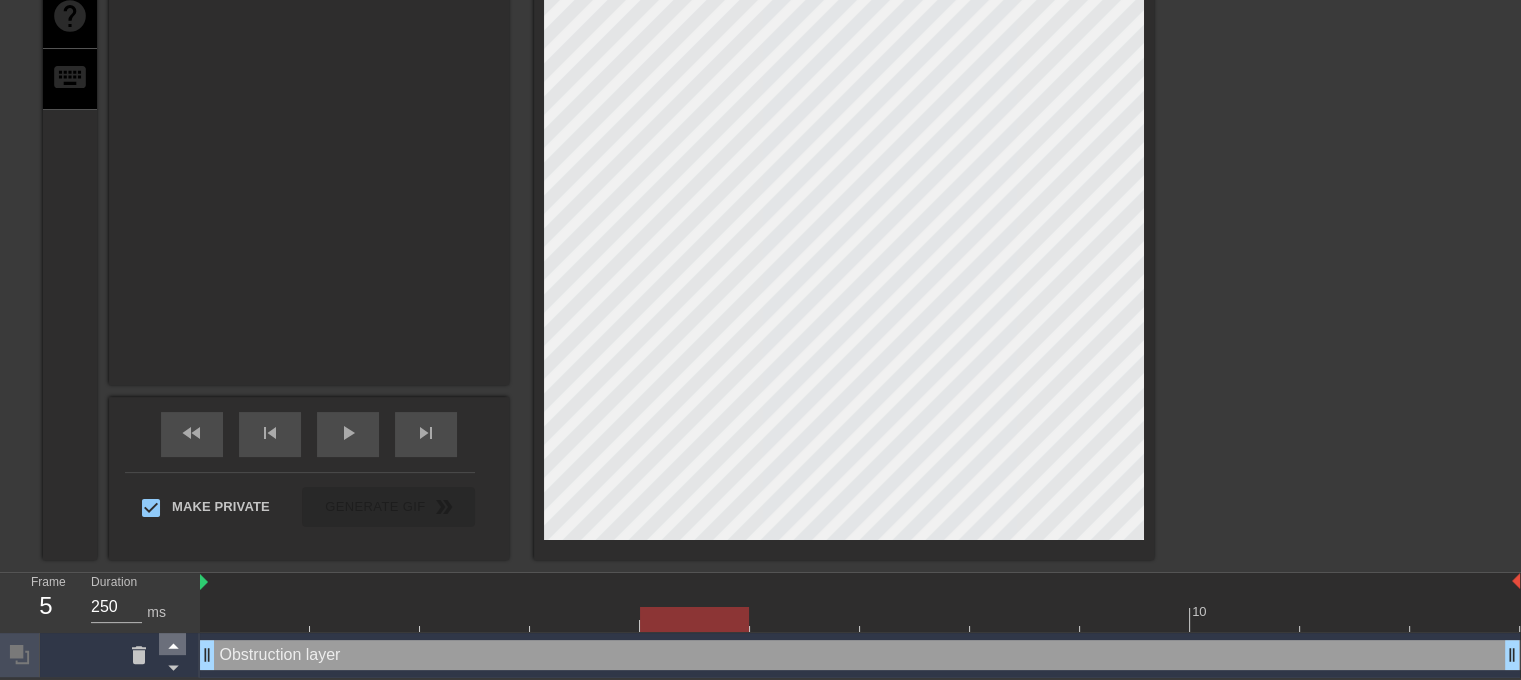 click 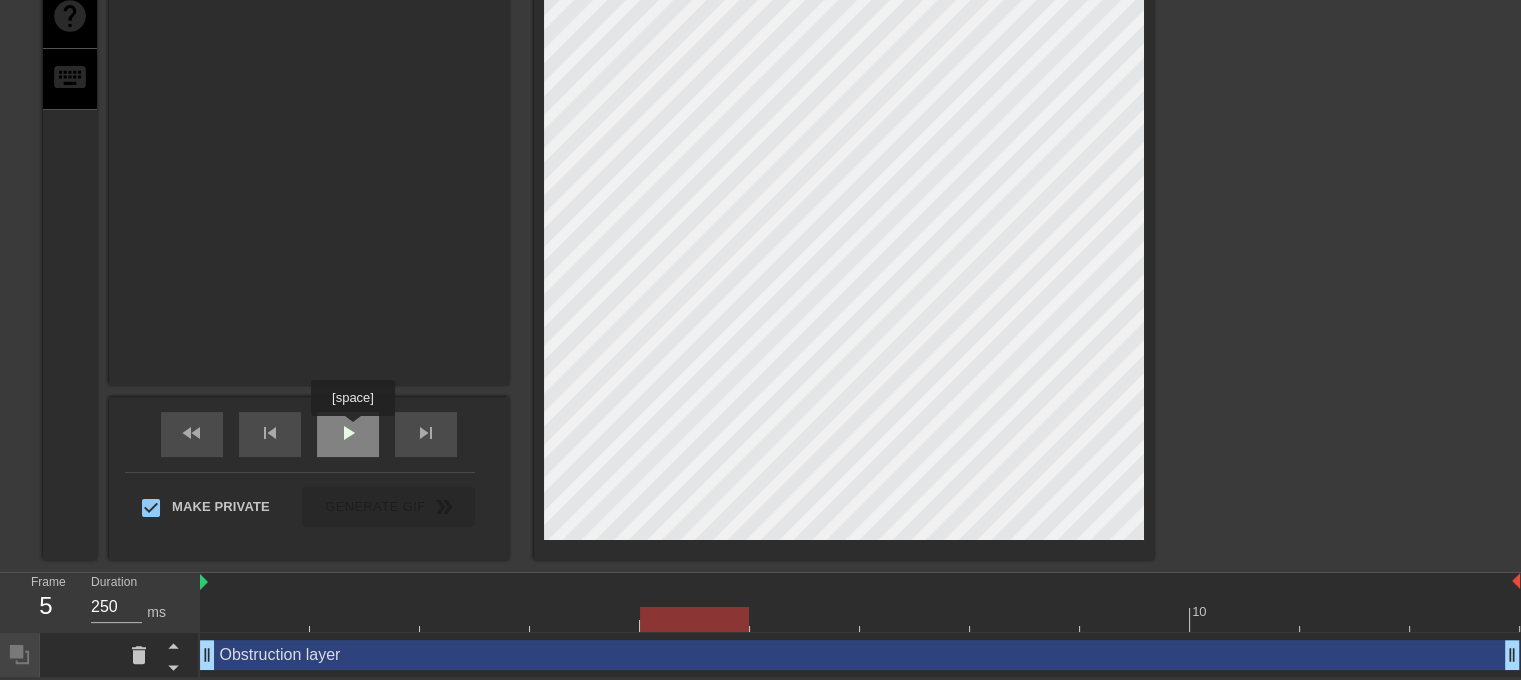 click on "play_arrow" at bounding box center [348, 433] 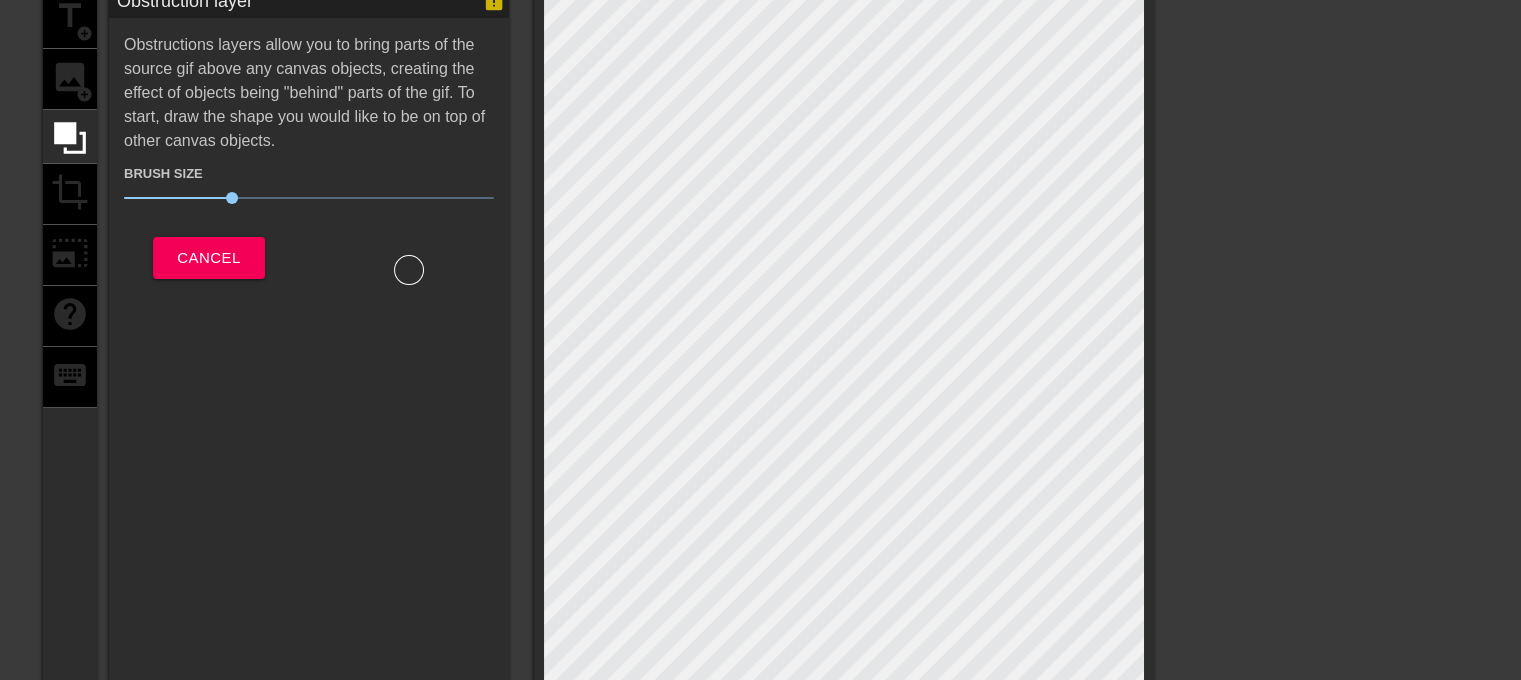 scroll, scrollTop: 391, scrollLeft: 0, axis: vertical 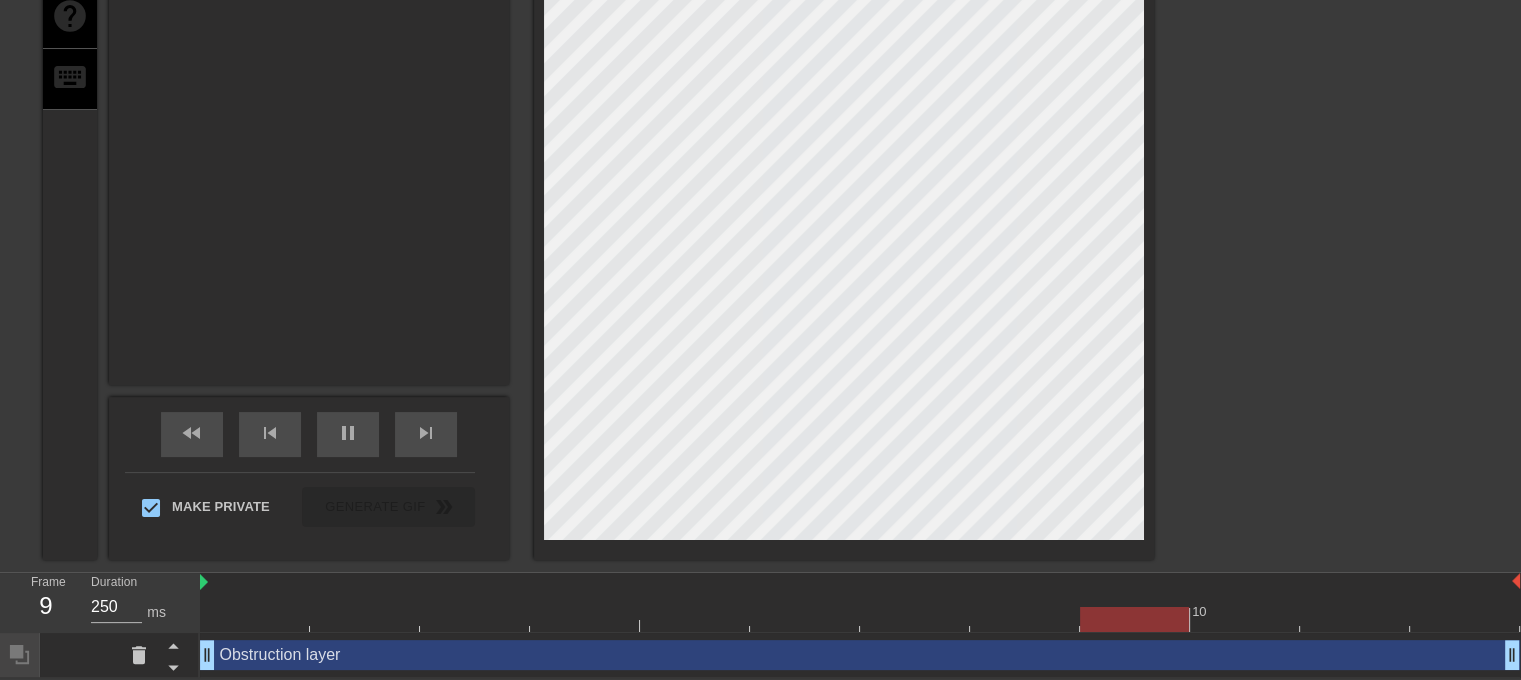 click on "Obstruction layer drag_handle drag_handle" at bounding box center (860, 655) 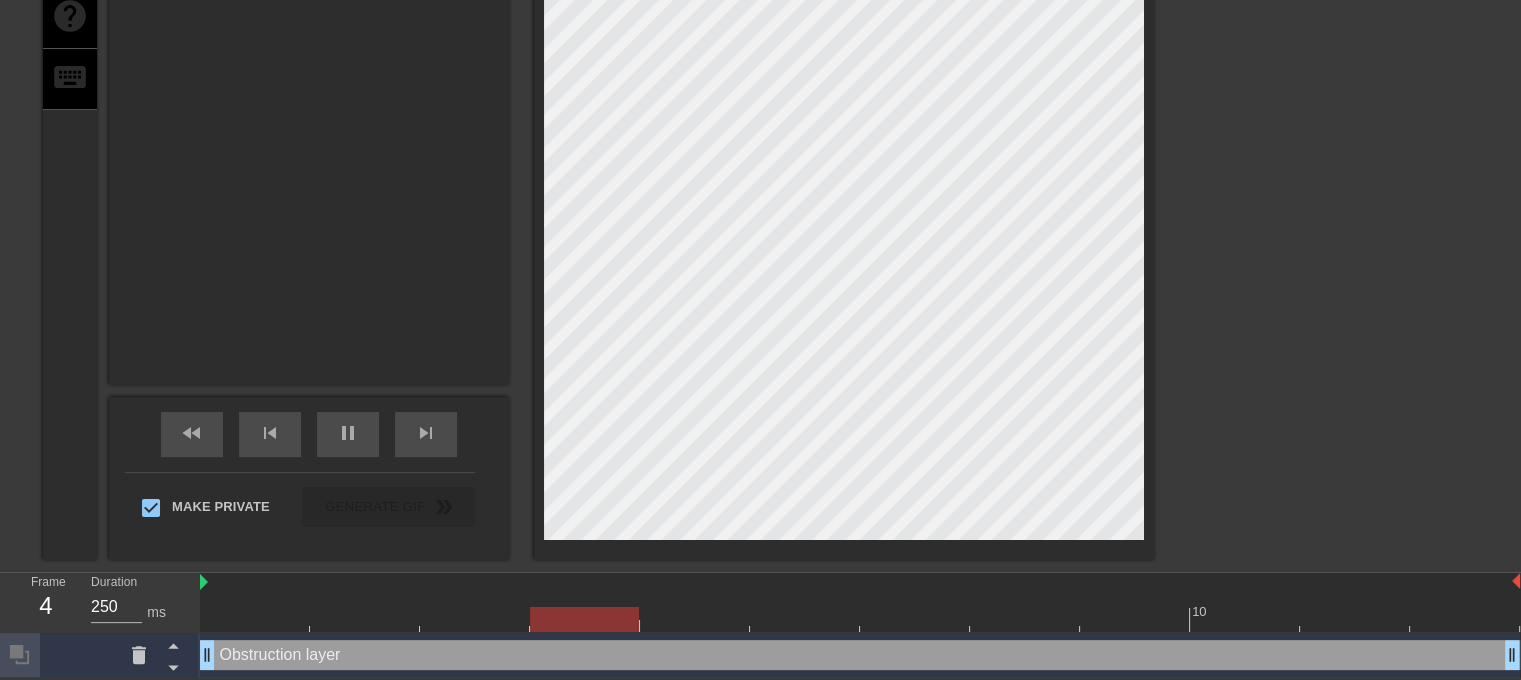 drag, startPoint x: 298, startPoint y: 655, endPoint x: 231, endPoint y: 519, distance: 151.60805 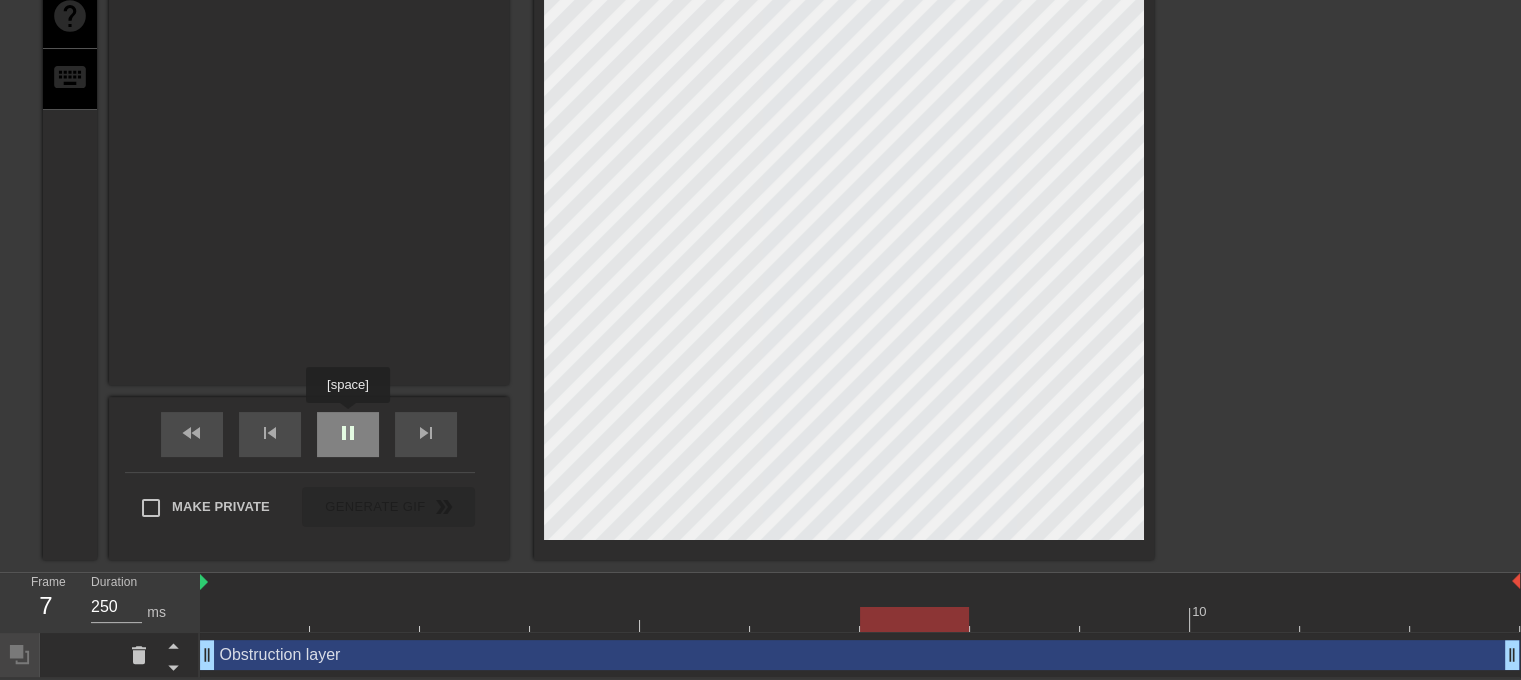 click on "pause" at bounding box center (348, 433) 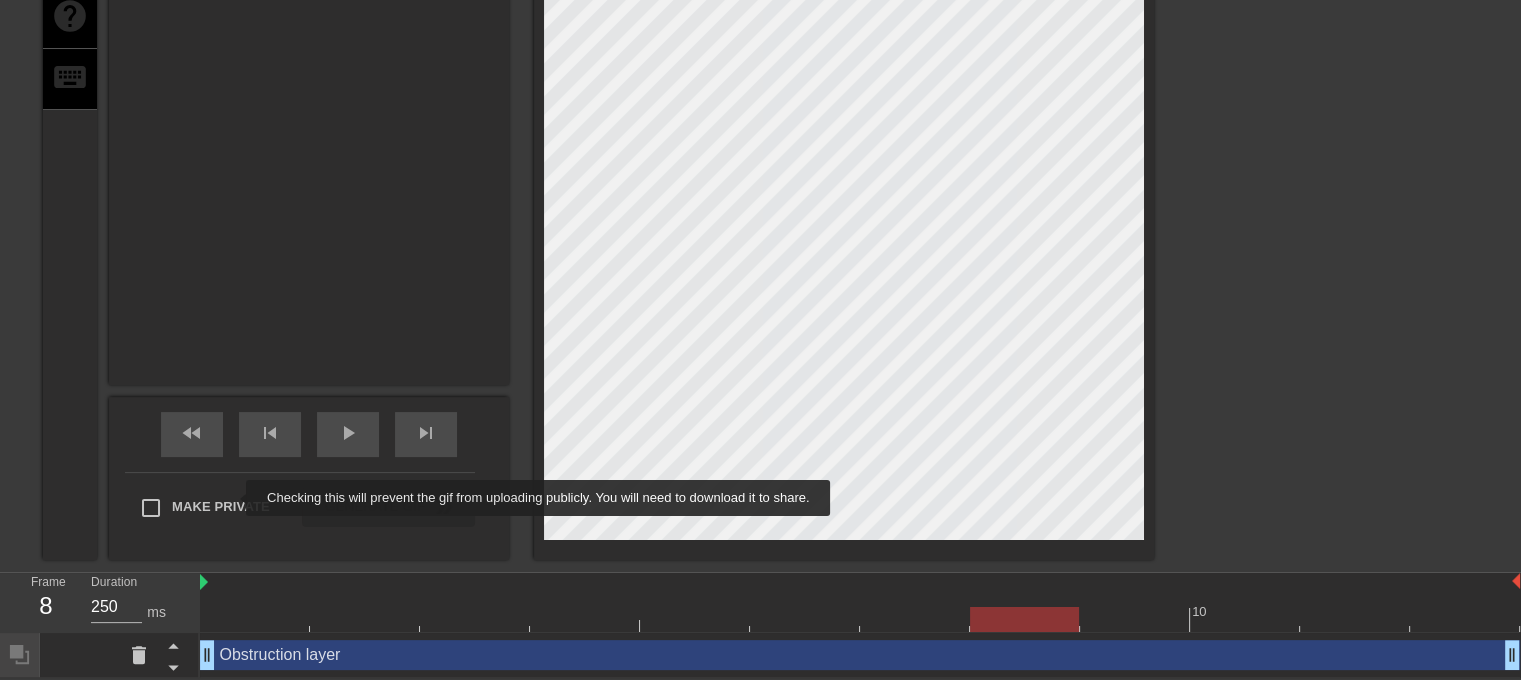 click on "Make Private" at bounding box center [221, 507] 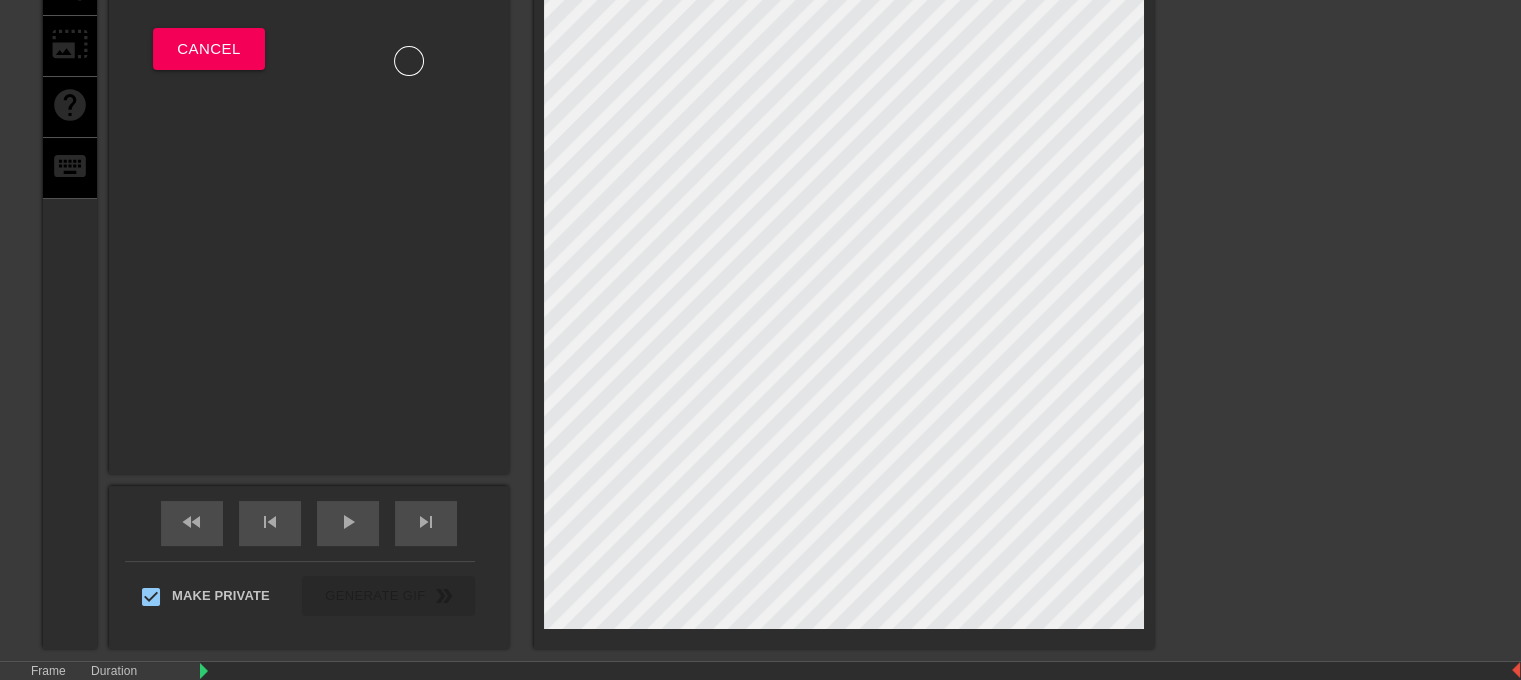 scroll, scrollTop: 391, scrollLeft: 0, axis: vertical 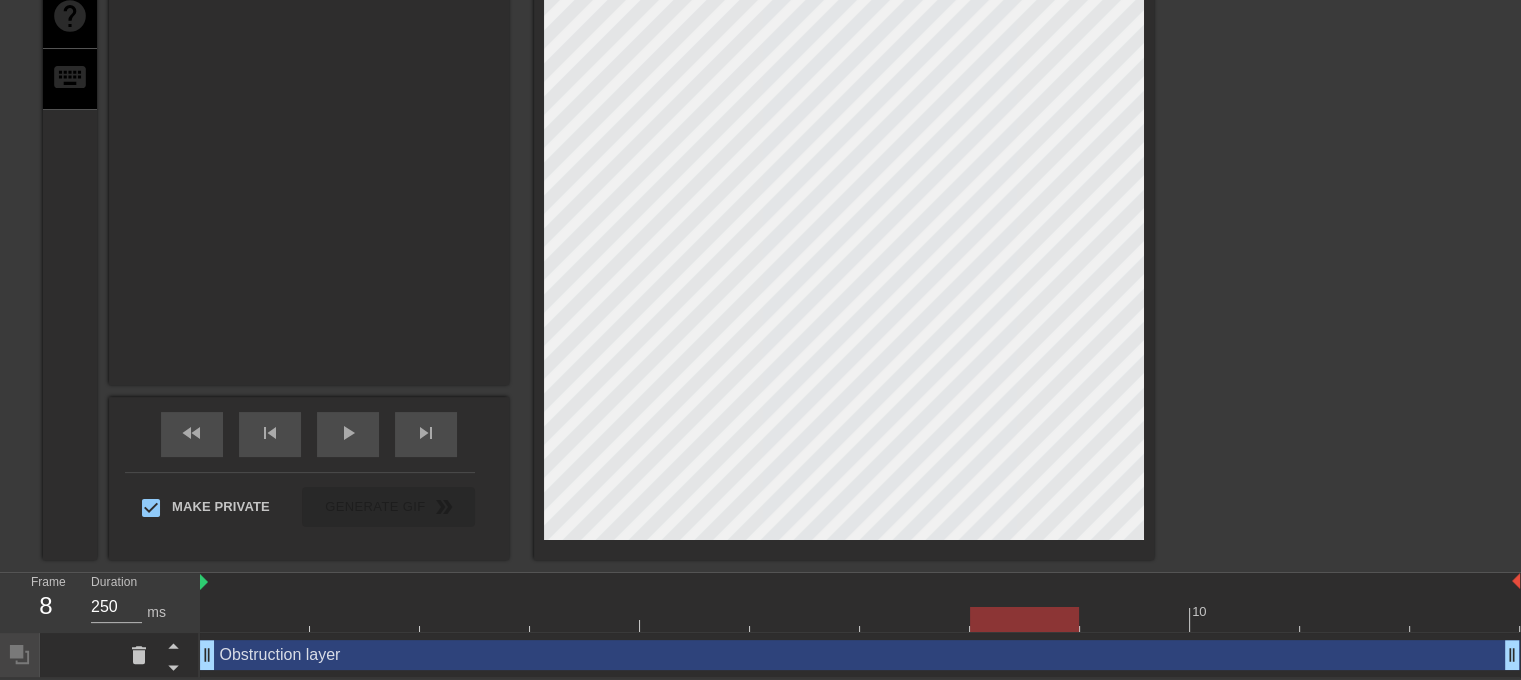 click at bounding box center (1024, 619) 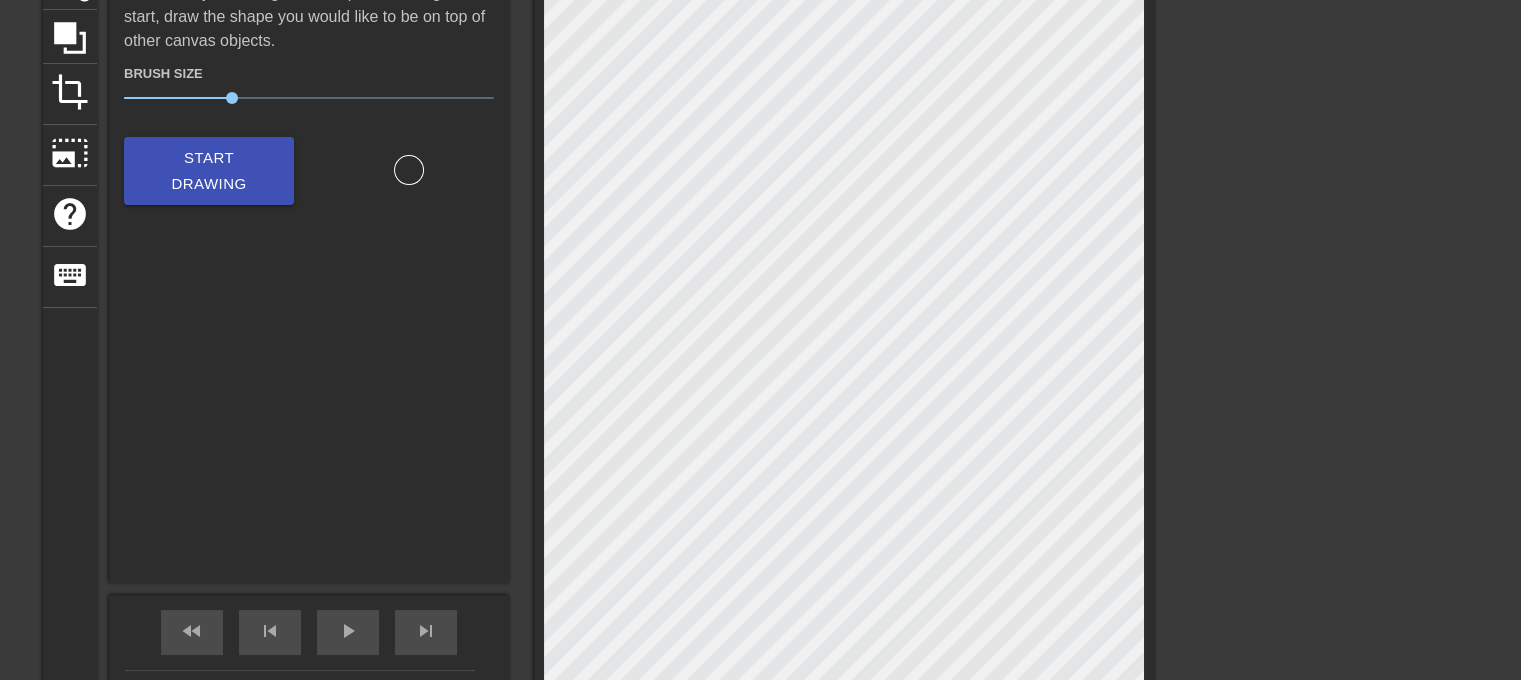 scroll, scrollTop: 0, scrollLeft: 0, axis: both 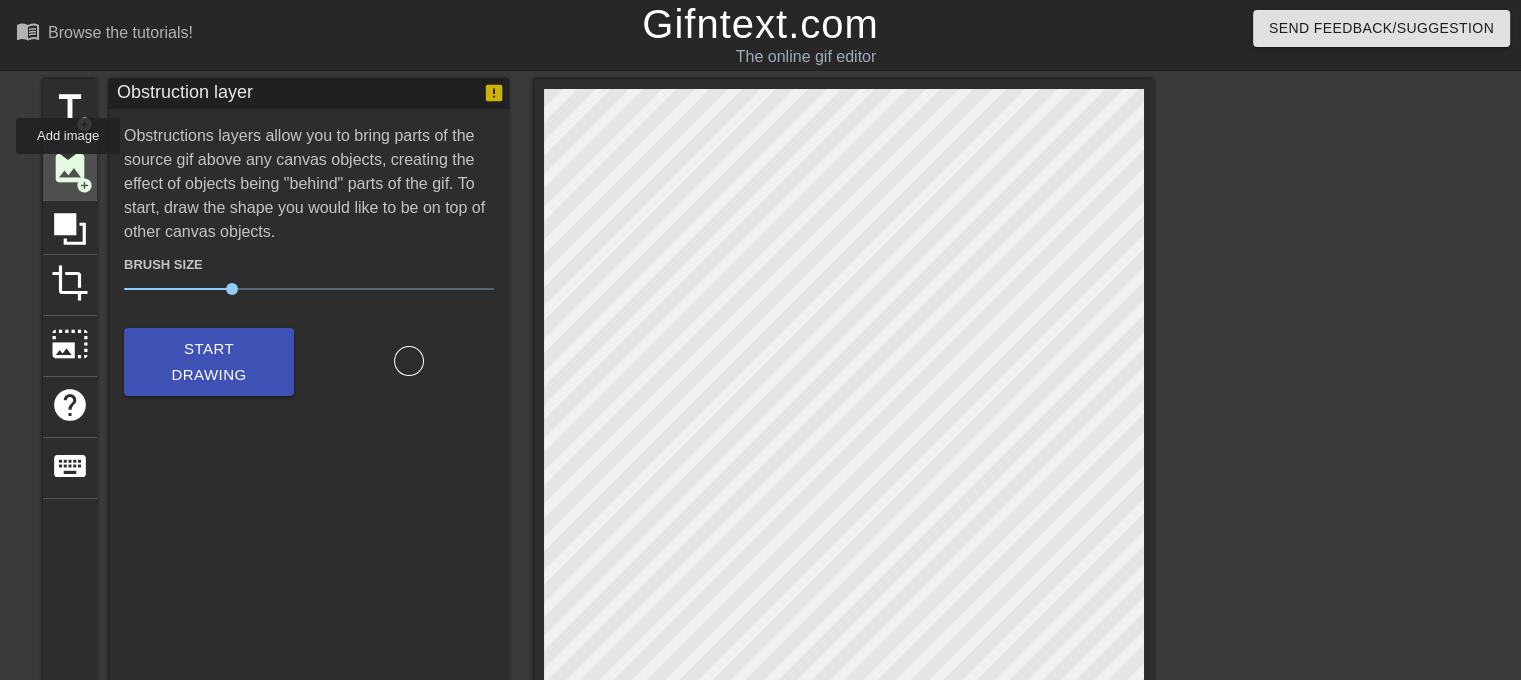 click on "image" at bounding box center [70, 168] 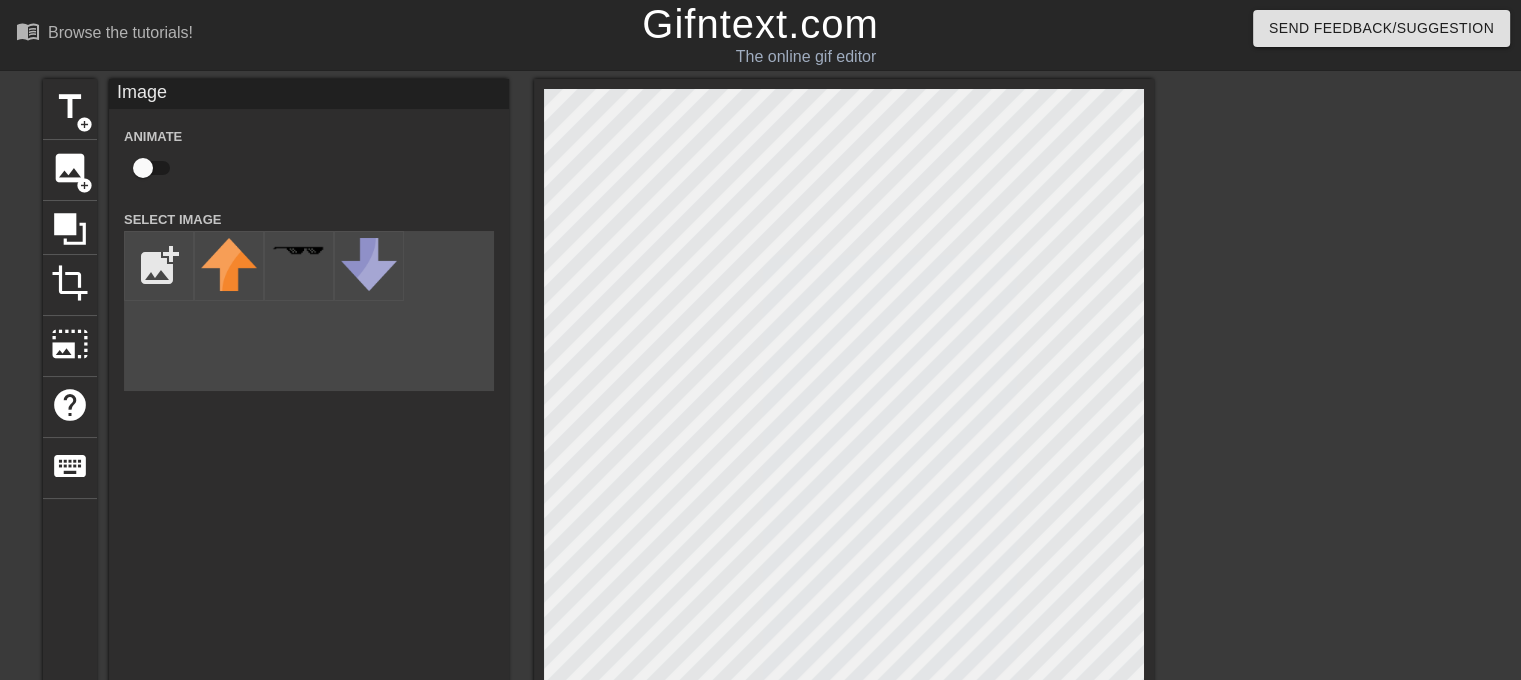scroll, scrollTop: 100, scrollLeft: 0, axis: vertical 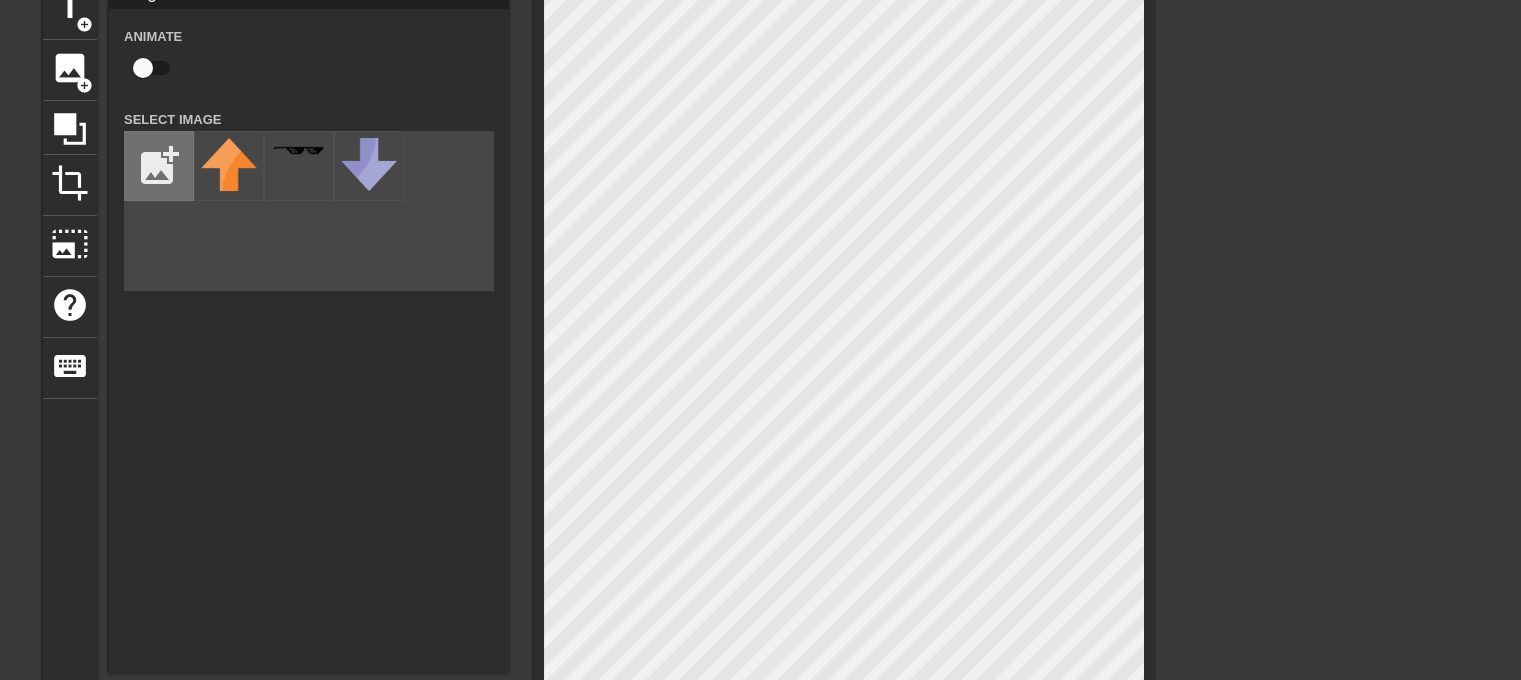 click at bounding box center [159, 166] 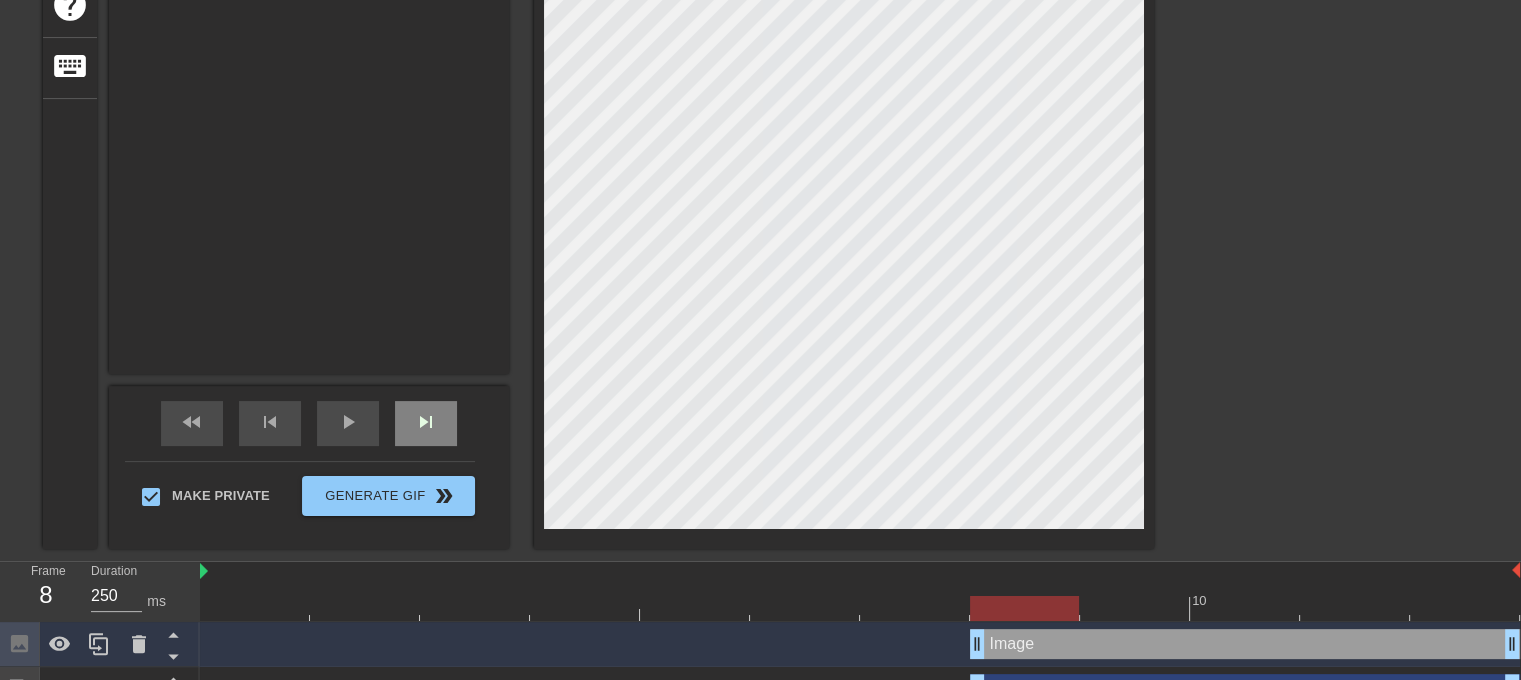 scroll, scrollTop: 480, scrollLeft: 0, axis: vertical 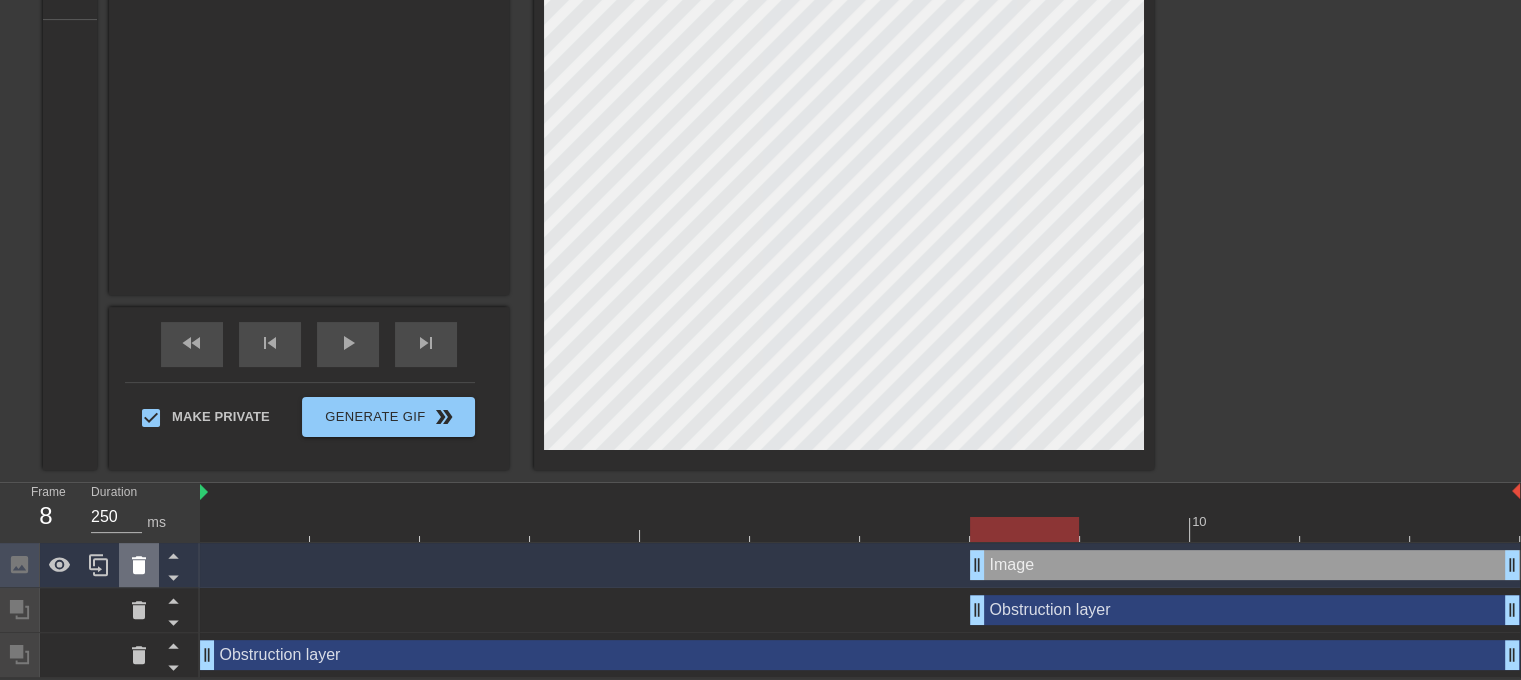 click 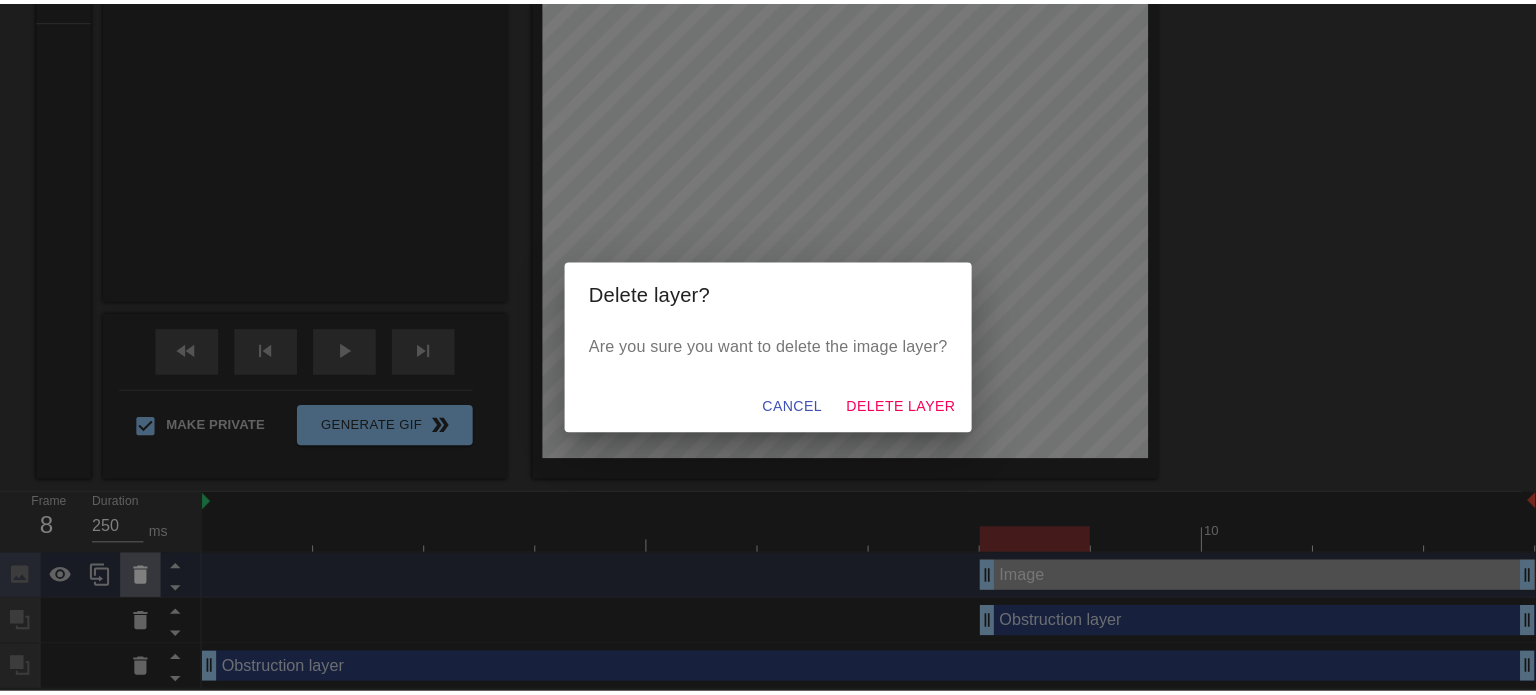 scroll, scrollTop: 465, scrollLeft: 0, axis: vertical 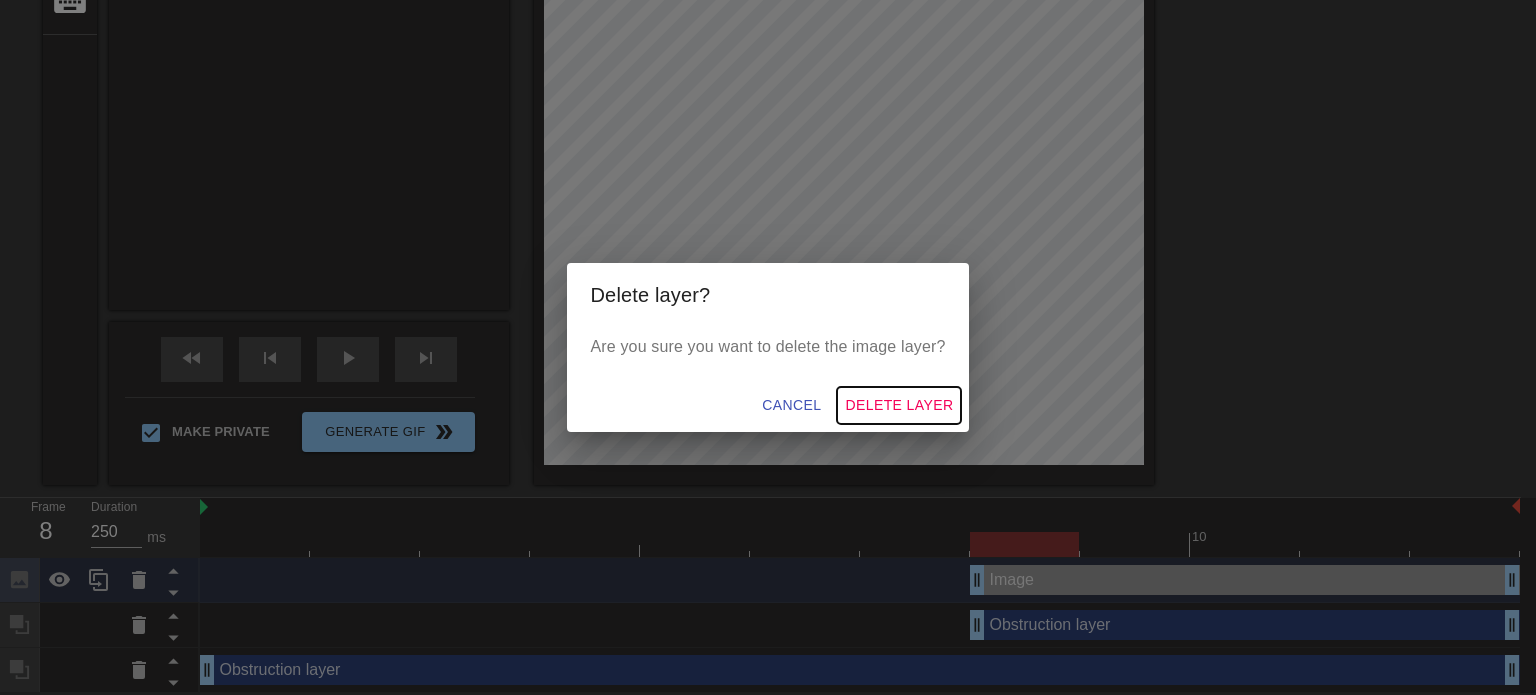 click on "Delete Layer" at bounding box center [899, 405] 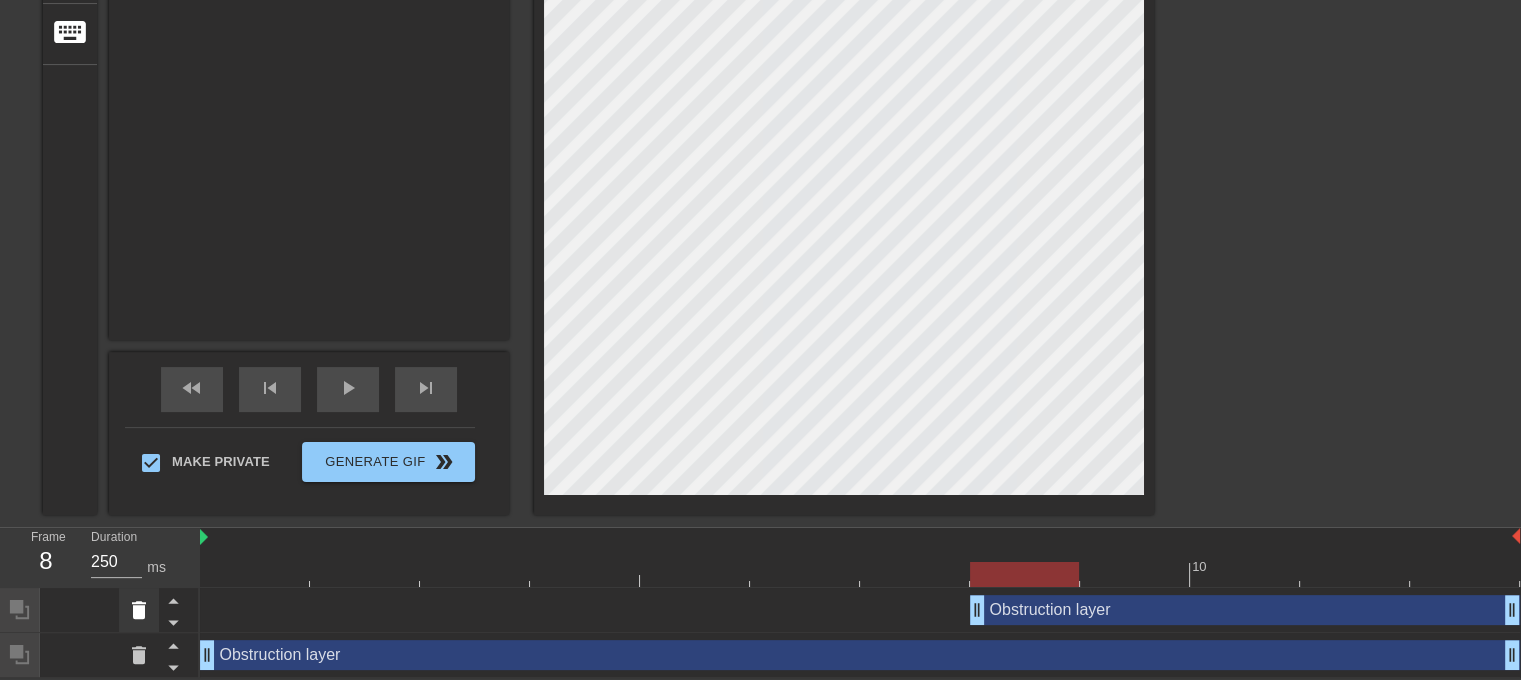 click 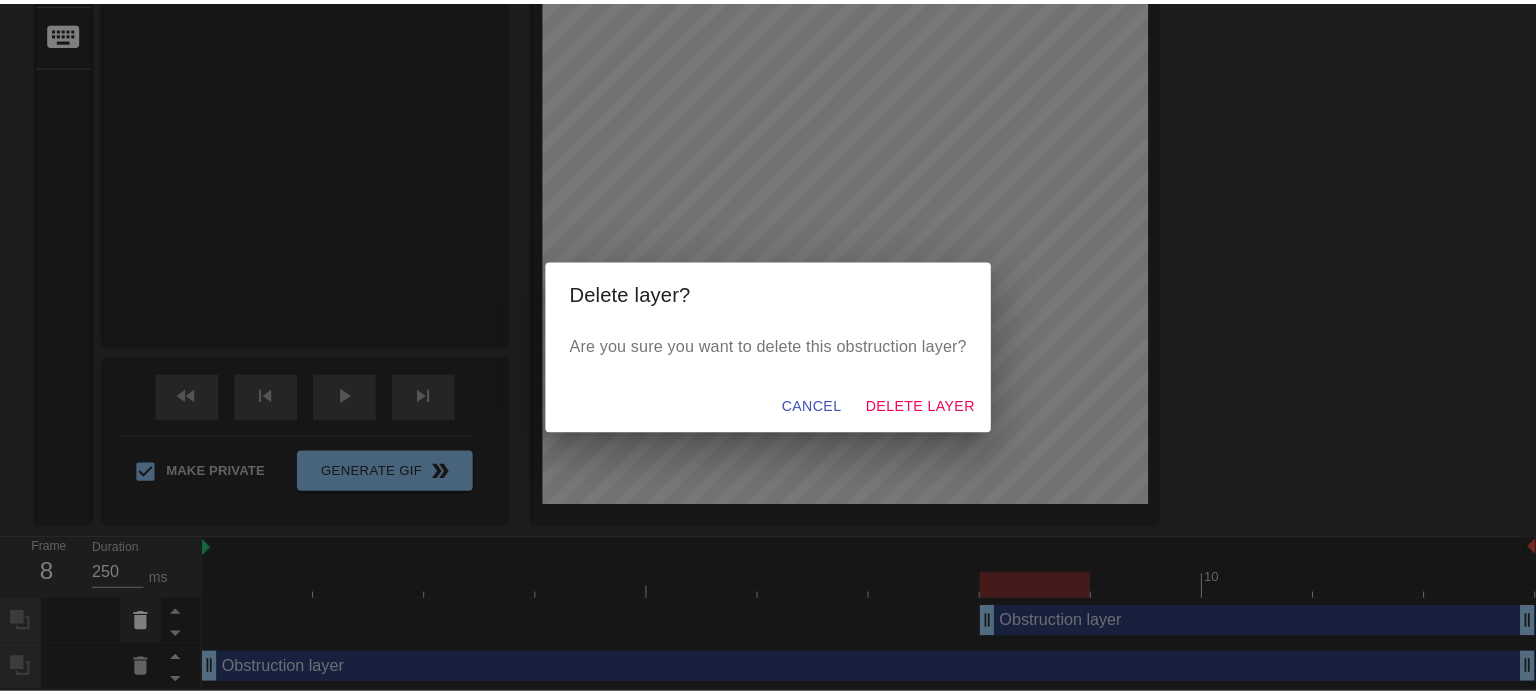 scroll, scrollTop: 420, scrollLeft: 0, axis: vertical 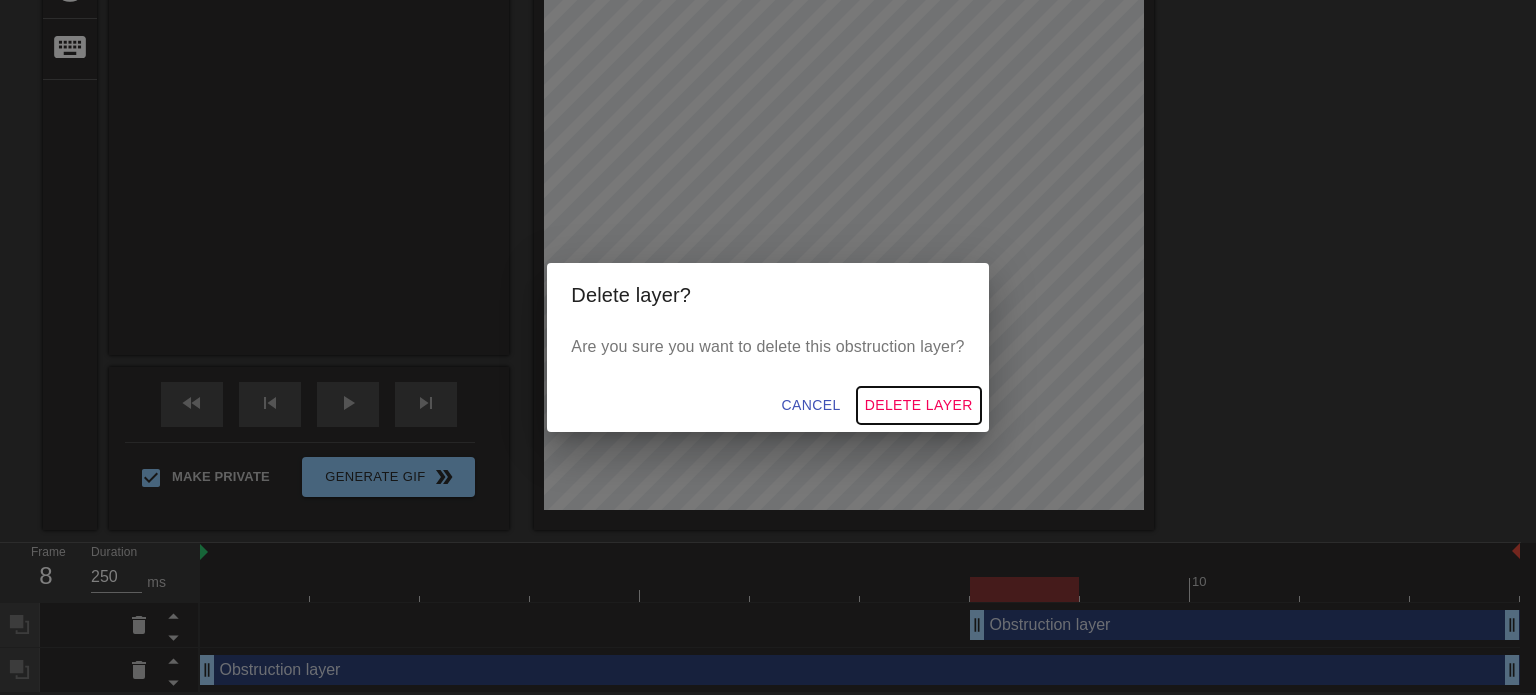 click on "Delete Layer" at bounding box center [919, 405] 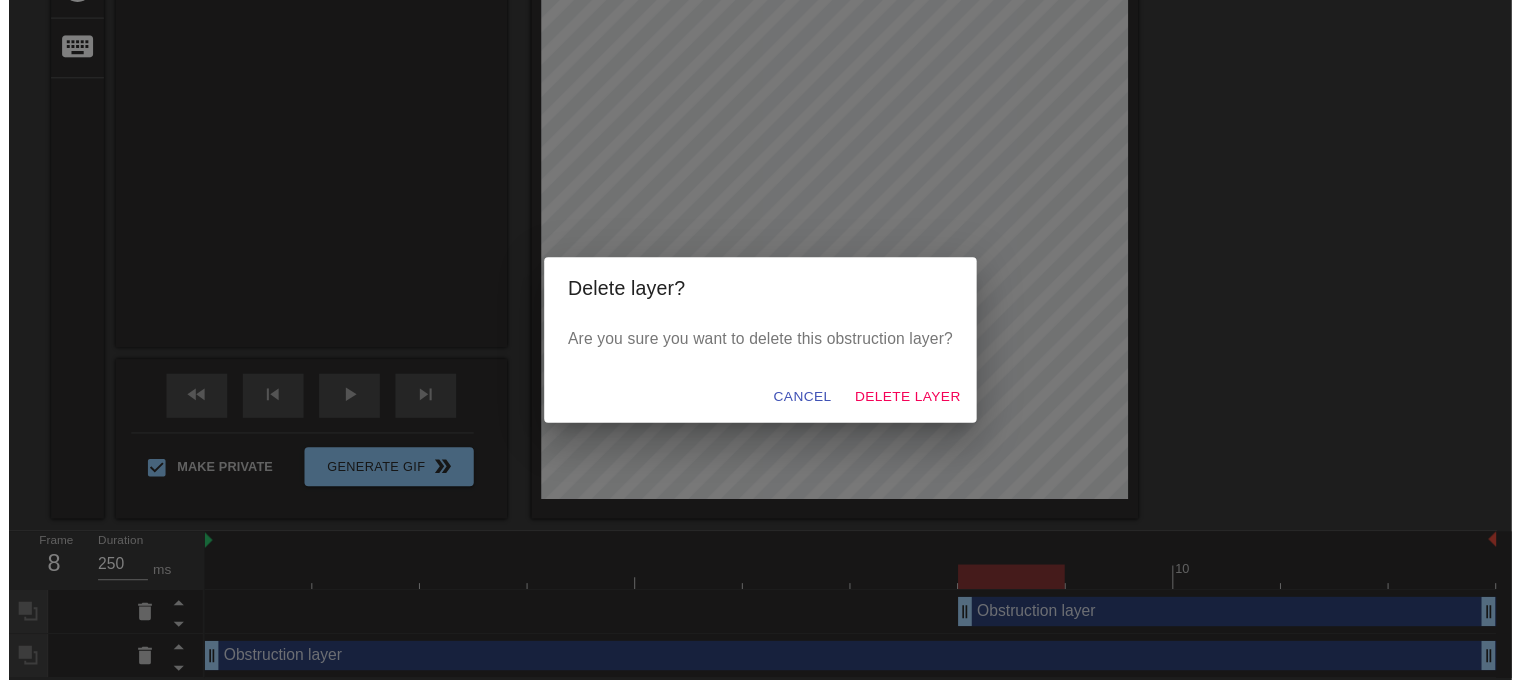scroll, scrollTop: 391, scrollLeft: 0, axis: vertical 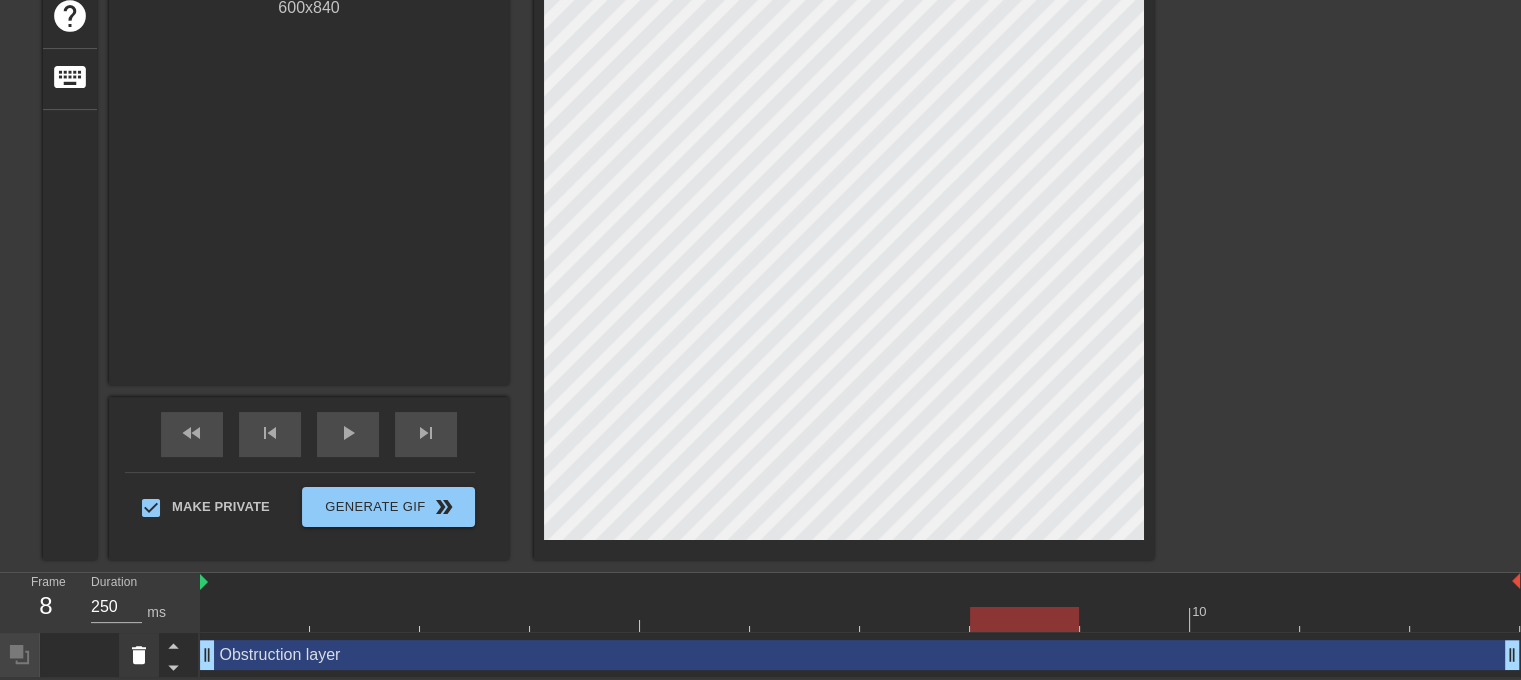 click 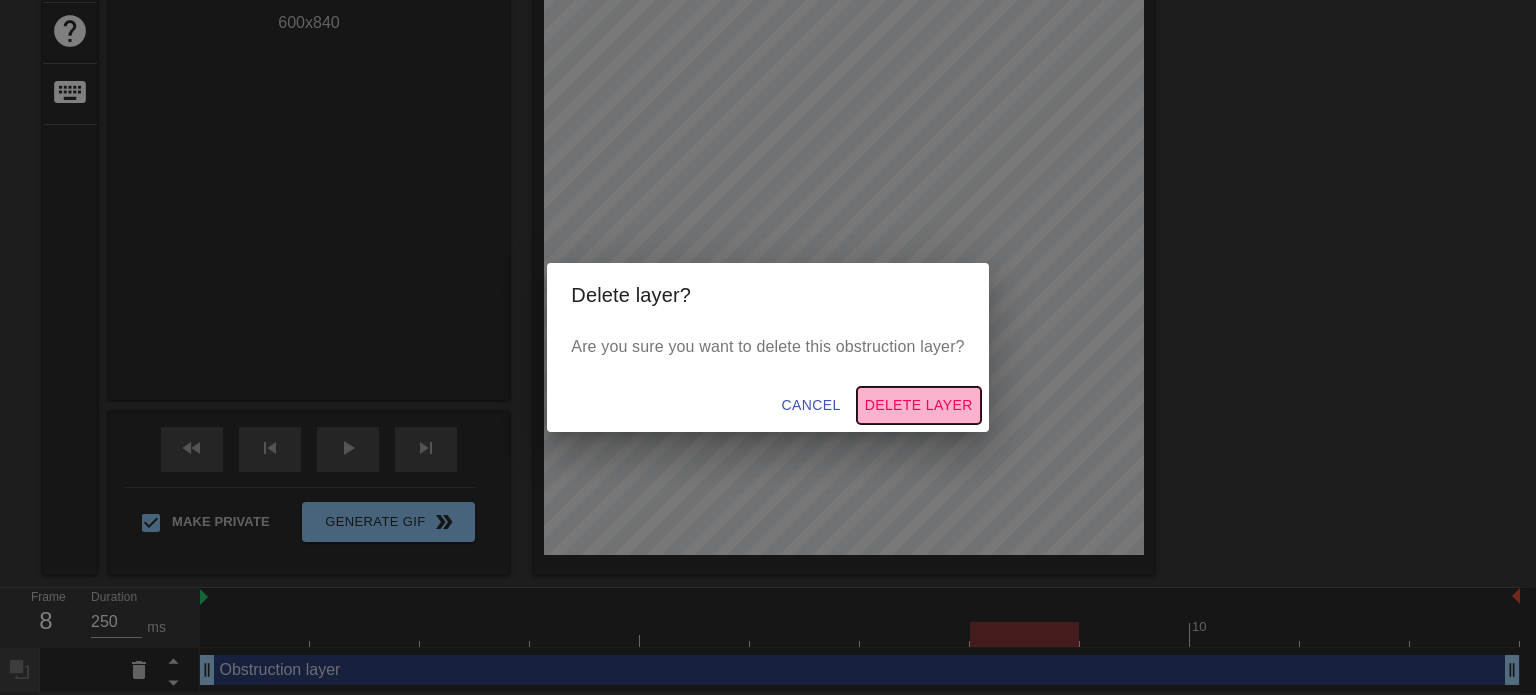 click on "Delete Layer" at bounding box center (919, 405) 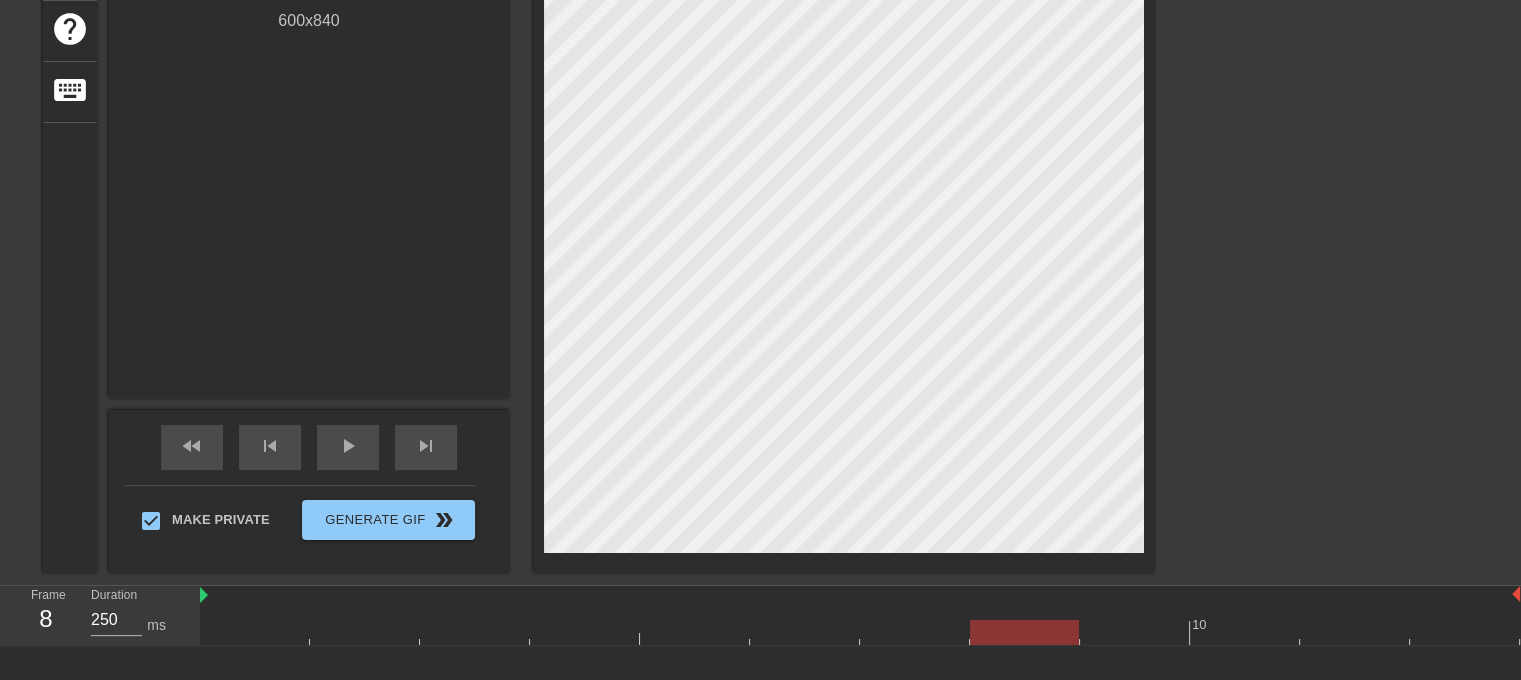 scroll, scrollTop: 76, scrollLeft: 0, axis: vertical 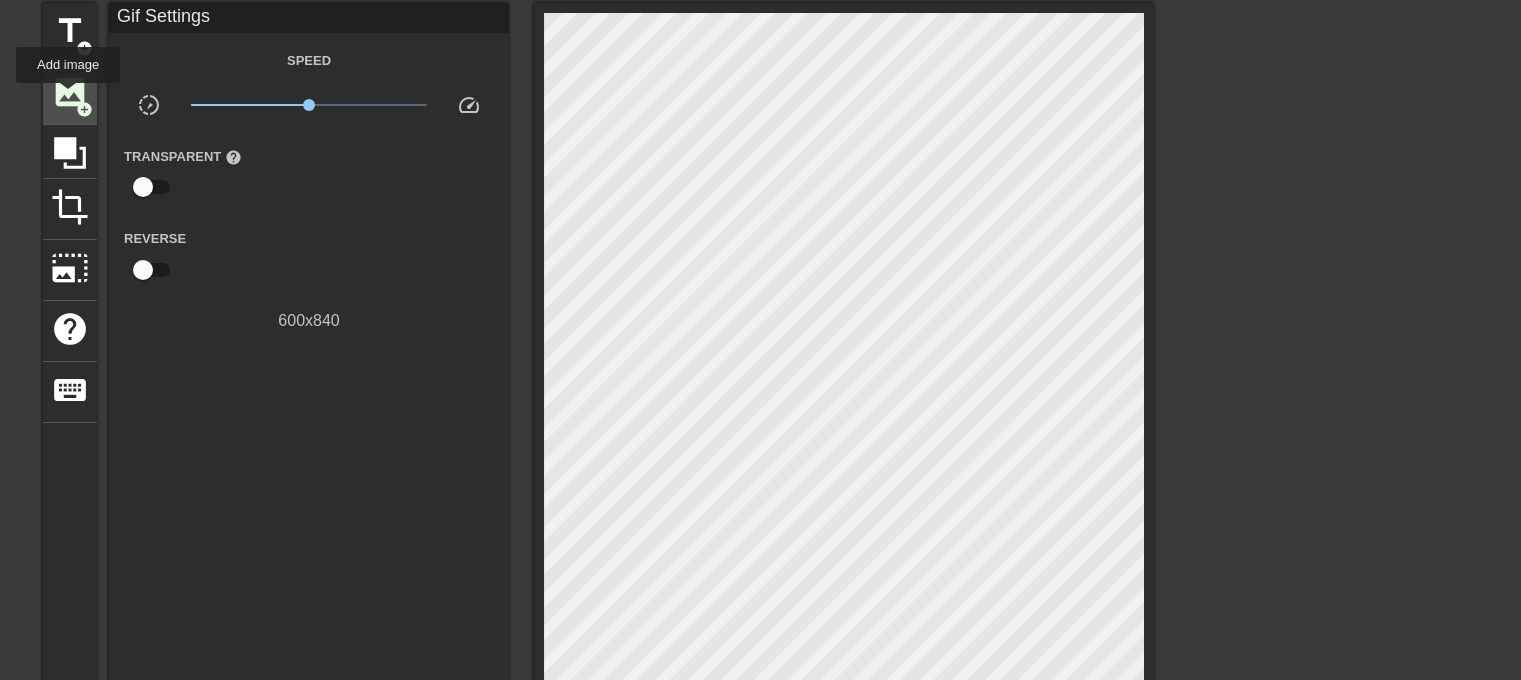 click on "image" at bounding box center [70, 92] 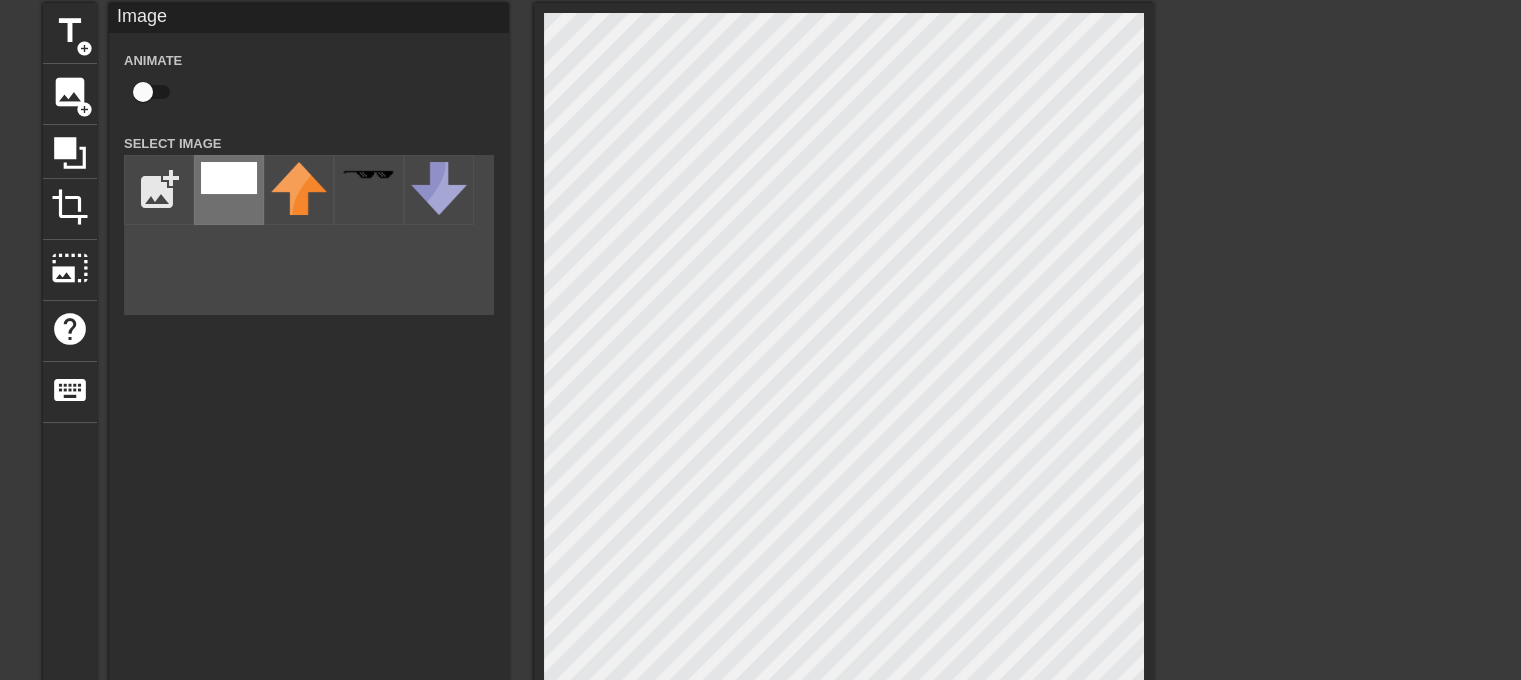 click at bounding box center (229, 178) 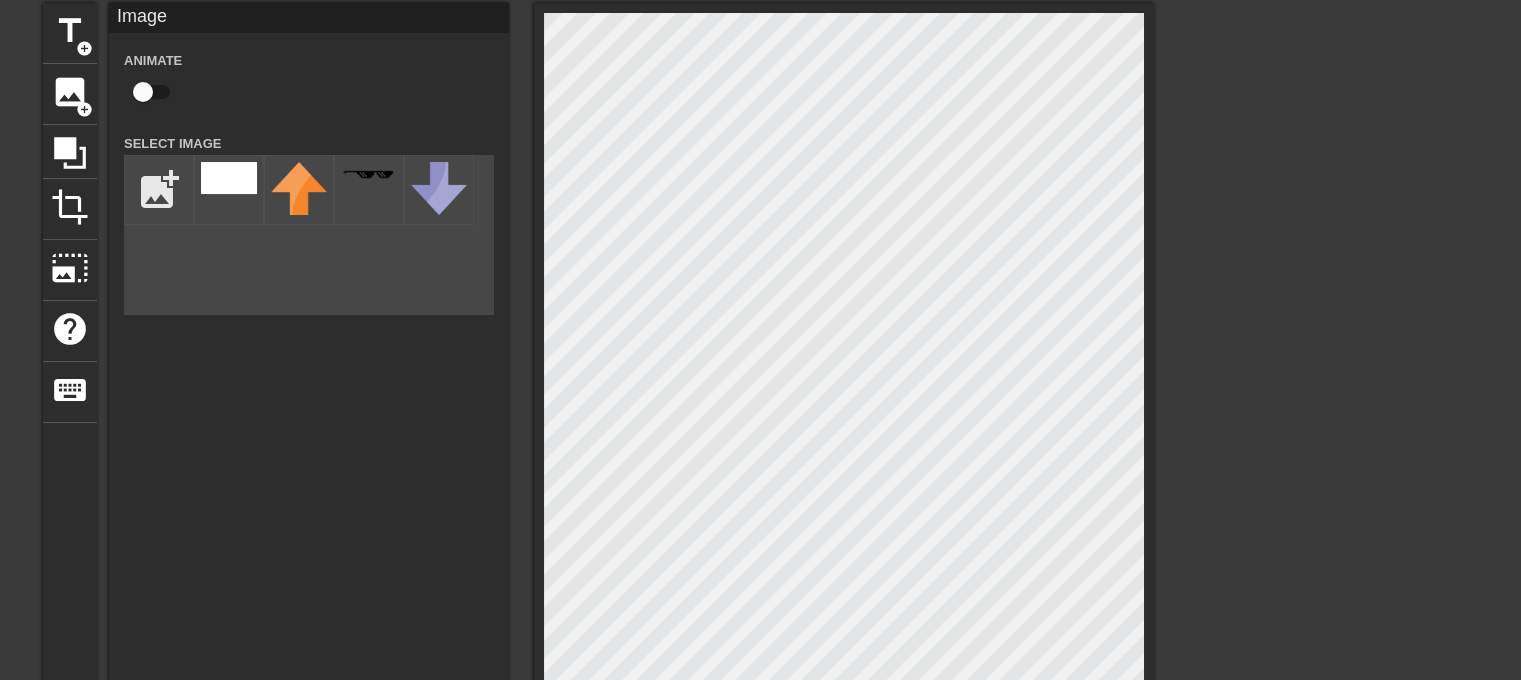 scroll, scrollTop: 276, scrollLeft: 0, axis: vertical 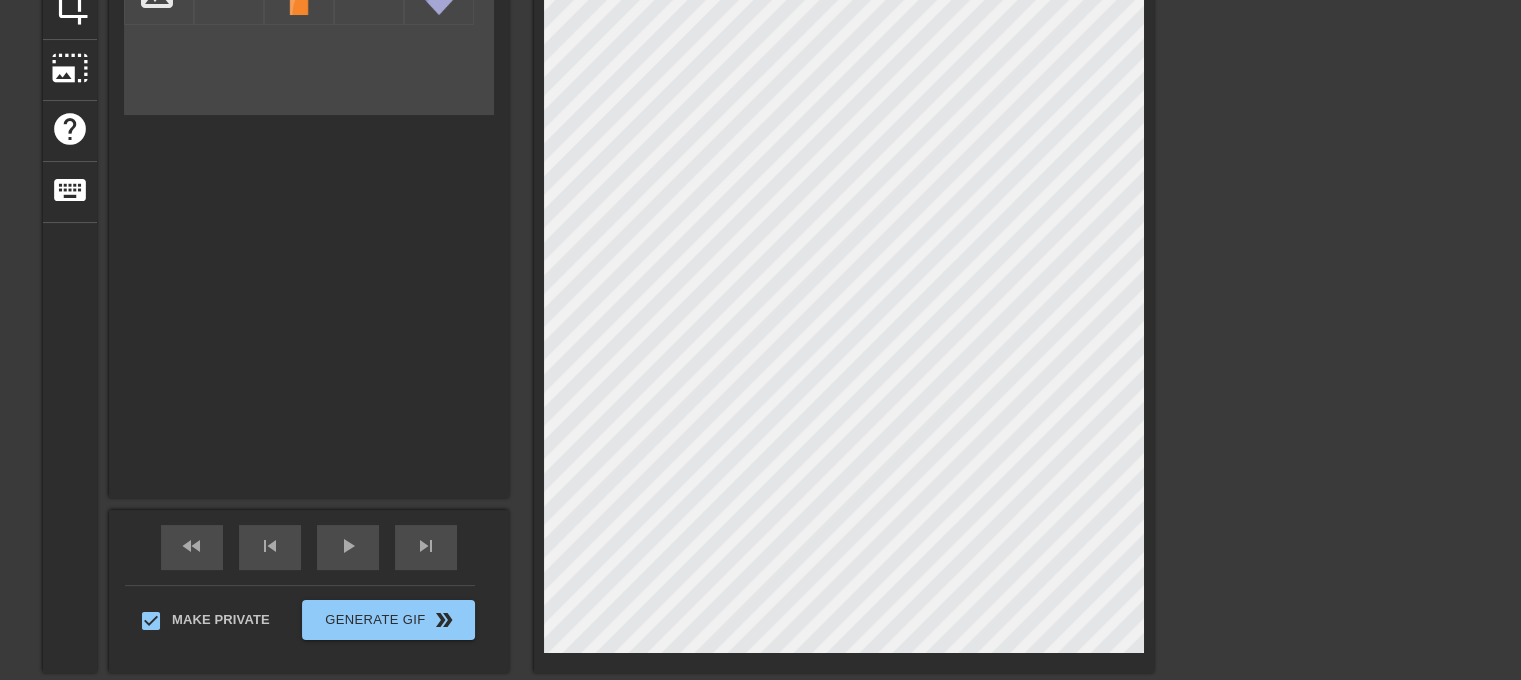 click on "title add_circle image add_circle crop photo_size_select_large help keyboard Image Animate Select Image add_photo_alternate fast_rewind skip_previous play_arrow skip_next Make Private Generate Gif double_arrow" at bounding box center [760, 238] 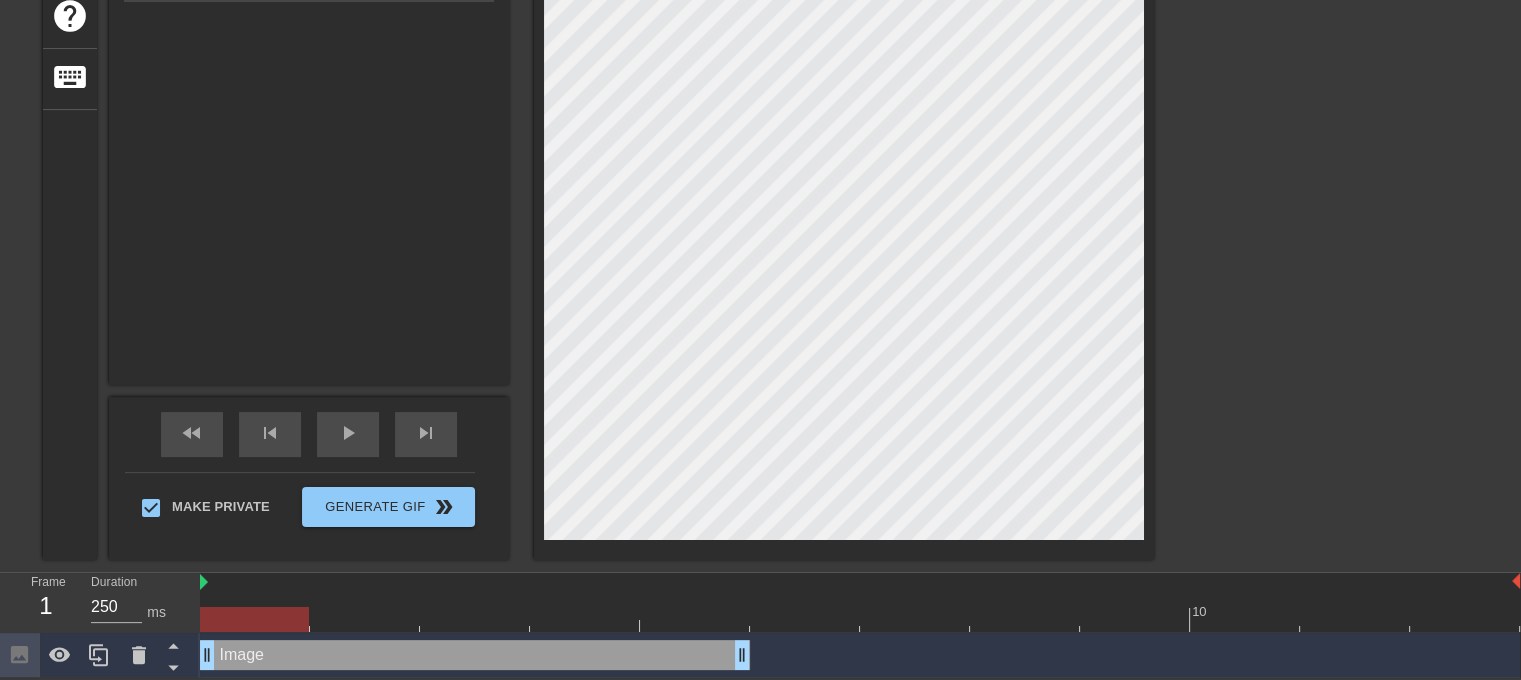 drag, startPoint x: 1046, startPoint y: 656, endPoint x: 232, endPoint y: 671, distance: 814.1382 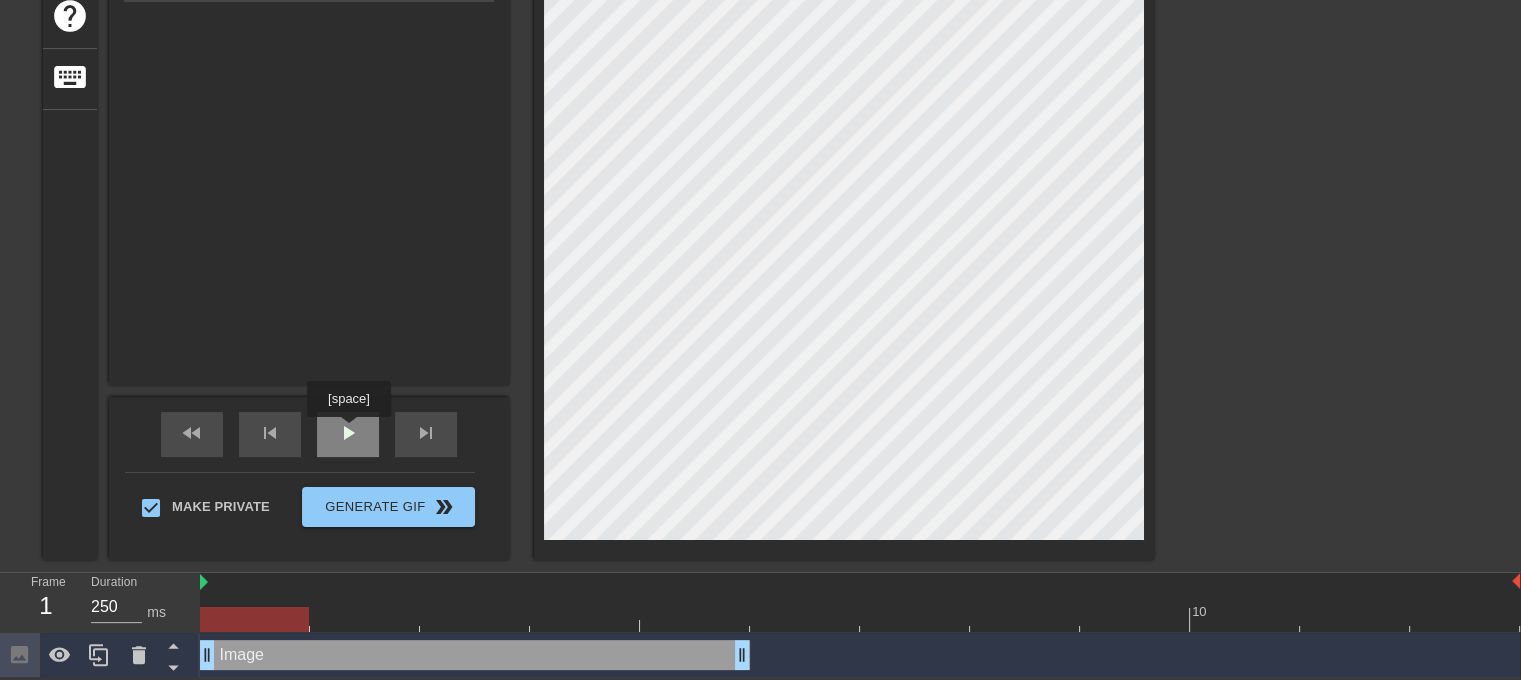 click on "play_arrow" at bounding box center [348, 433] 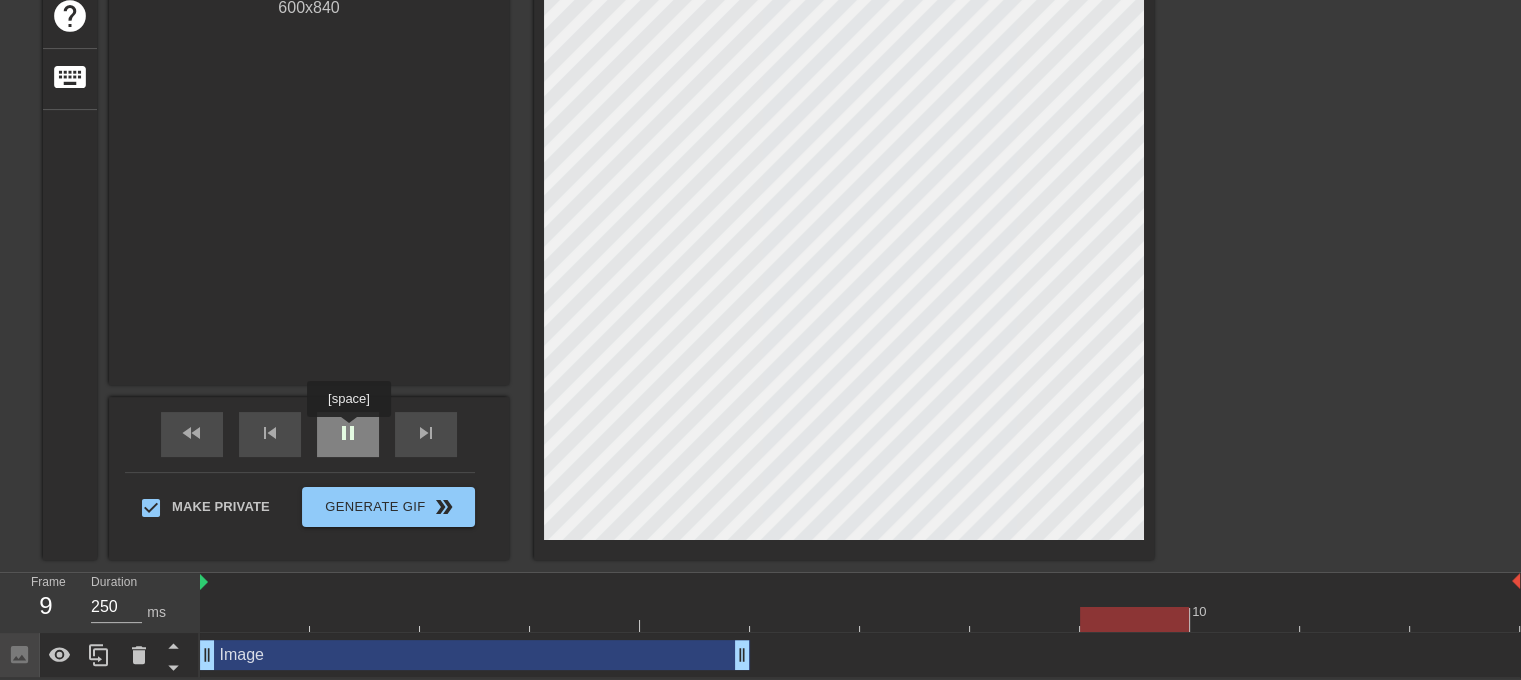 click on "pause" at bounding box center [348, 433] 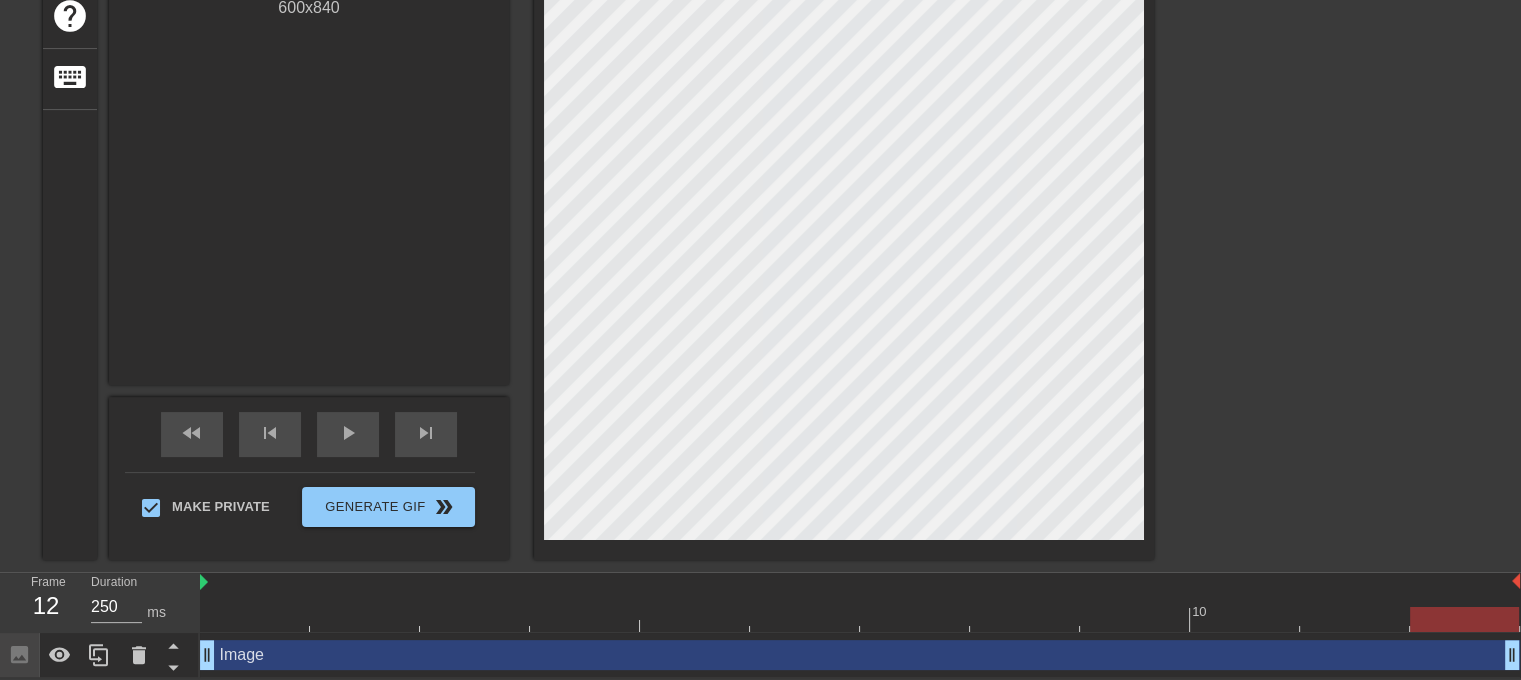 drag, startPoint x: 741, startPoint y: 655, endPoint x: 1528, endPoint y: 642, distance: 787.10736 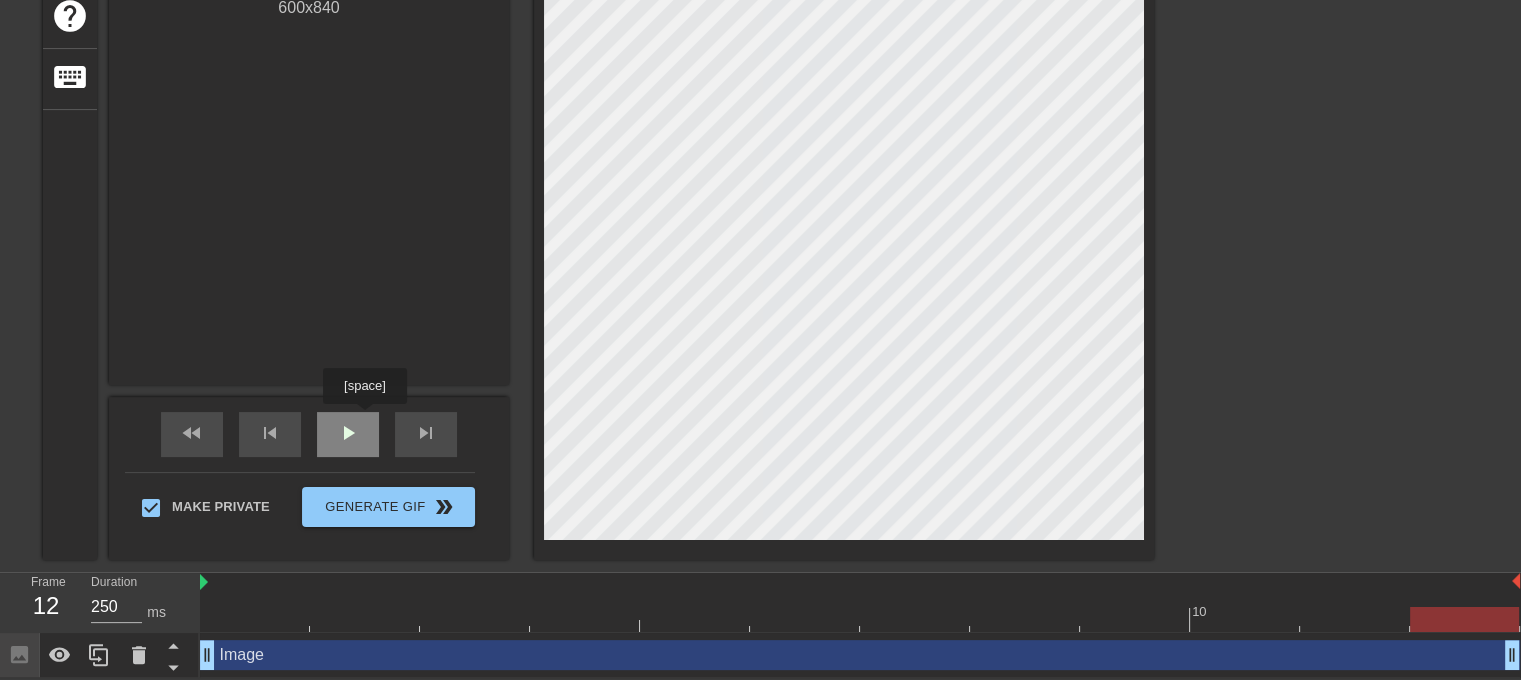 click on "play_arrow" at bounding box center [348, 434] 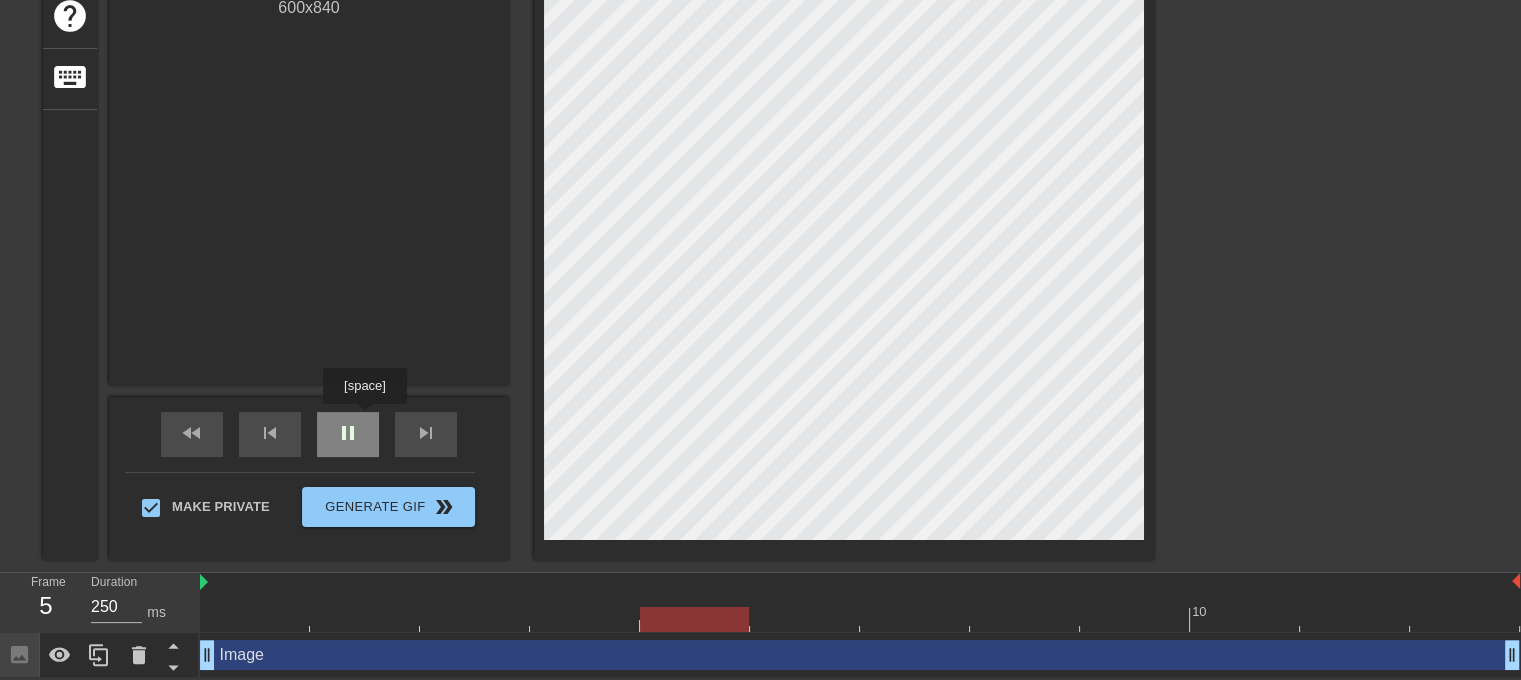 click on "pause" at bounding box center [348, 434] 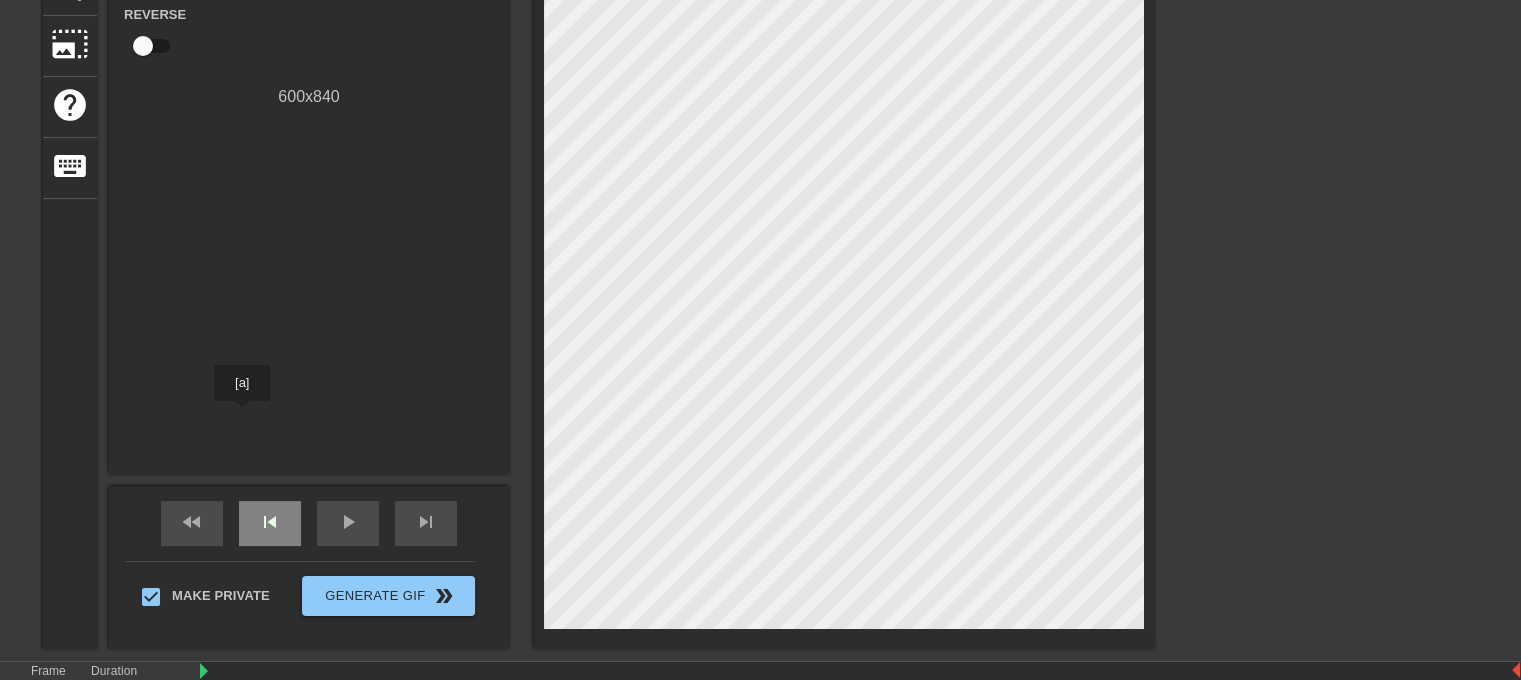 scroll, scrollTop: 391, scrollLeft: 0, axis: vertical 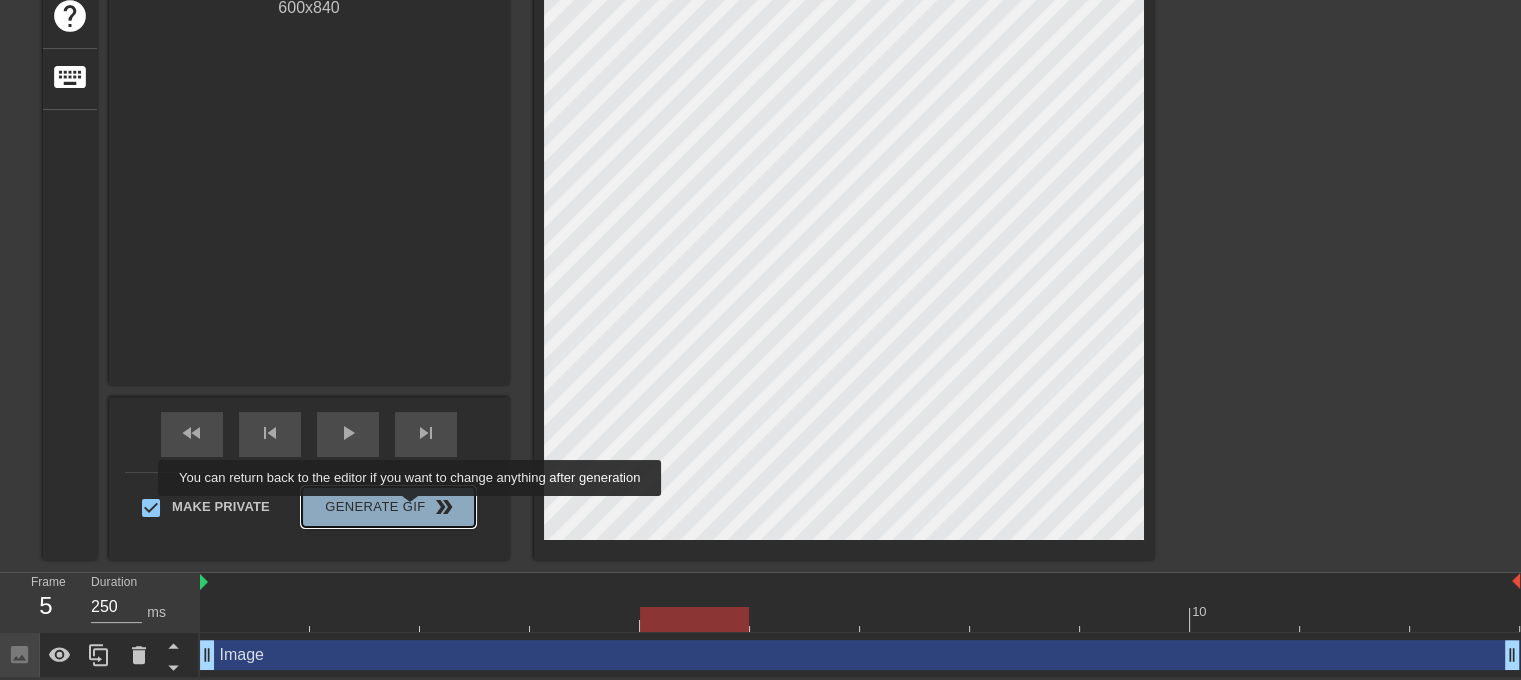 click on "Generate Gif double_arrow" at bounding box center (388, 507) 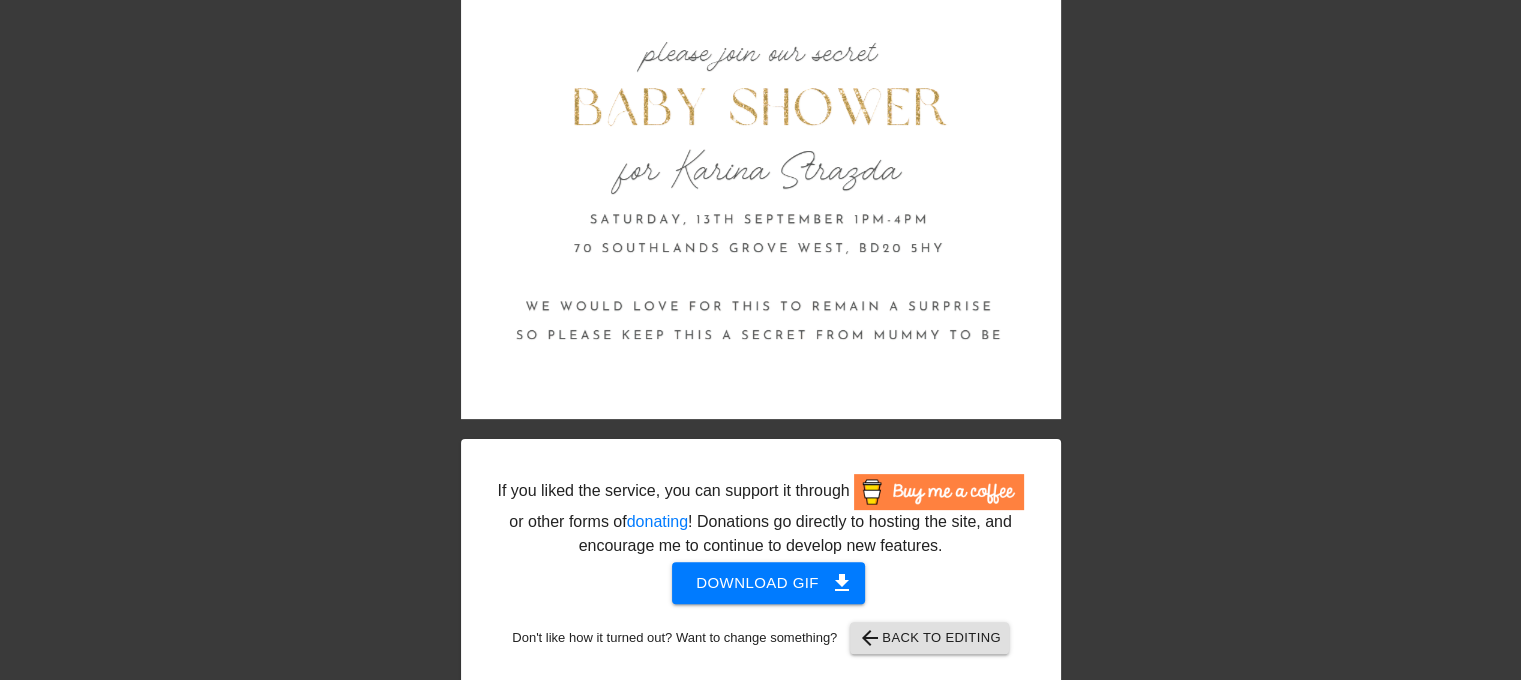 scroll, scrollTop: 514, scrollLeft: 0, axis: vertical 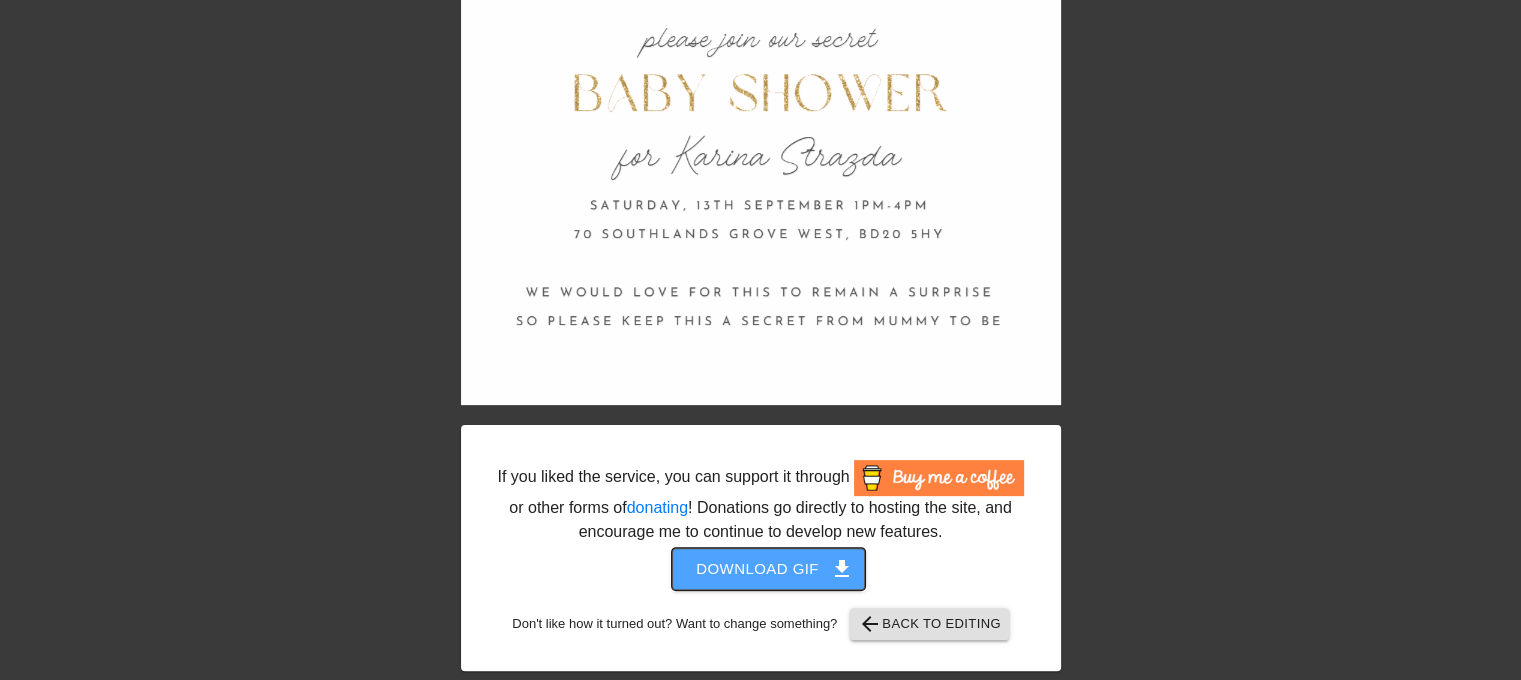click on "Download gif get_app" at bounding box center (768, 569) 